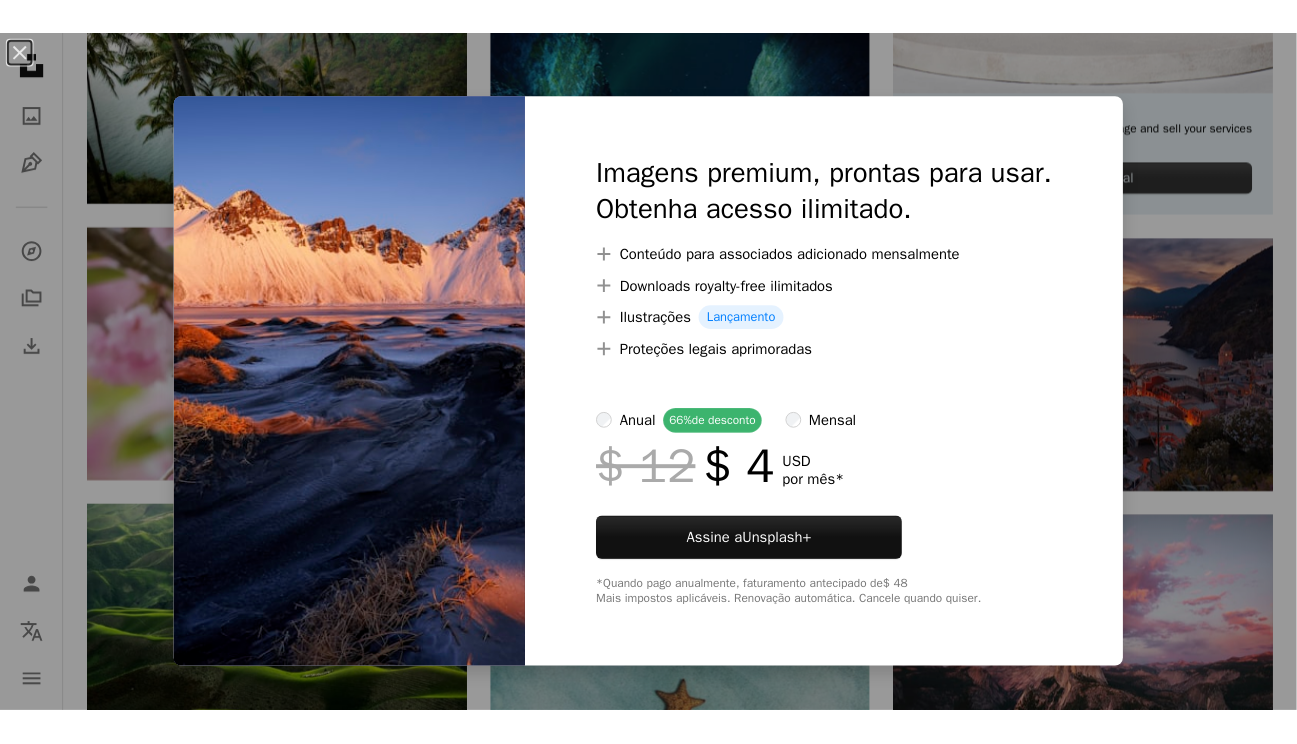 scroll, scrollTop: 823, scrollLeft: 0, axis: vertical 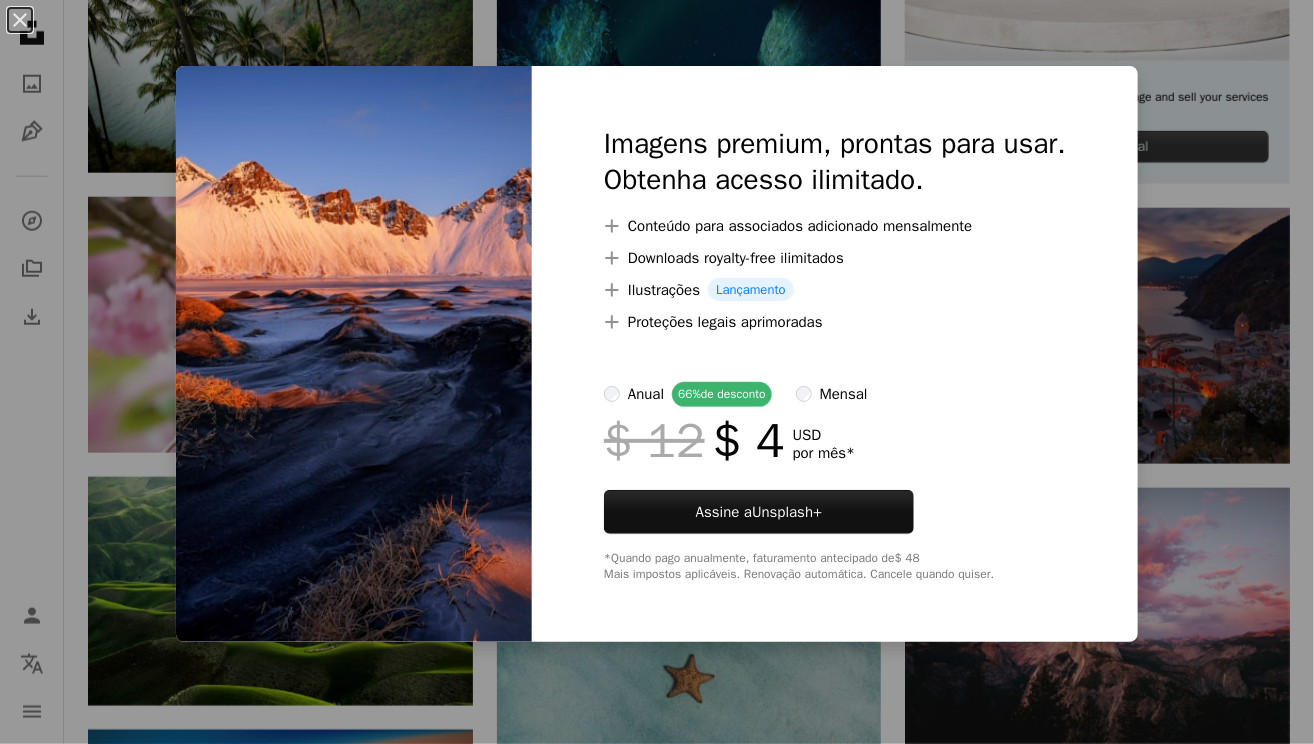 click on "Imagens premium, prontas para usar. Obtenha acesso ilimitado." at bounding box center [835, 162] 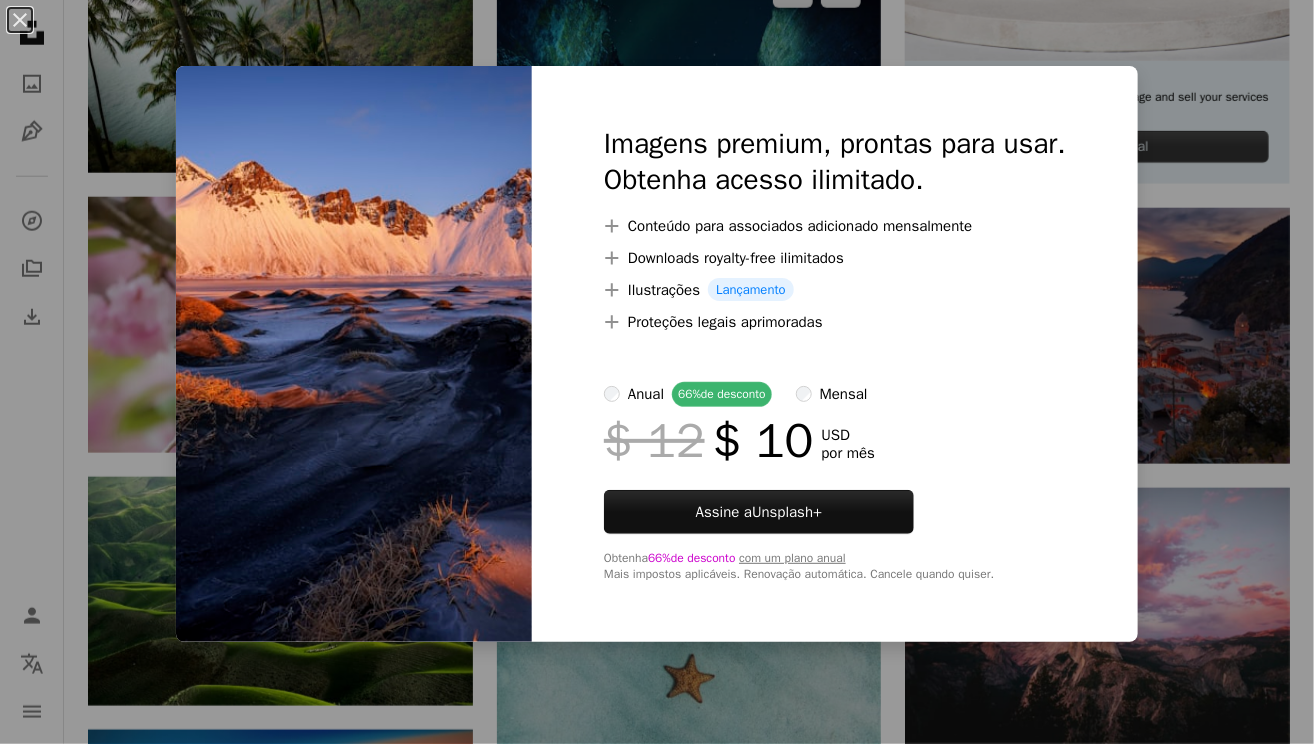drag, startPoint x: 633, startPoint y: 72, endPoint x: 631, endPoint y: 3, distance: 69.02898 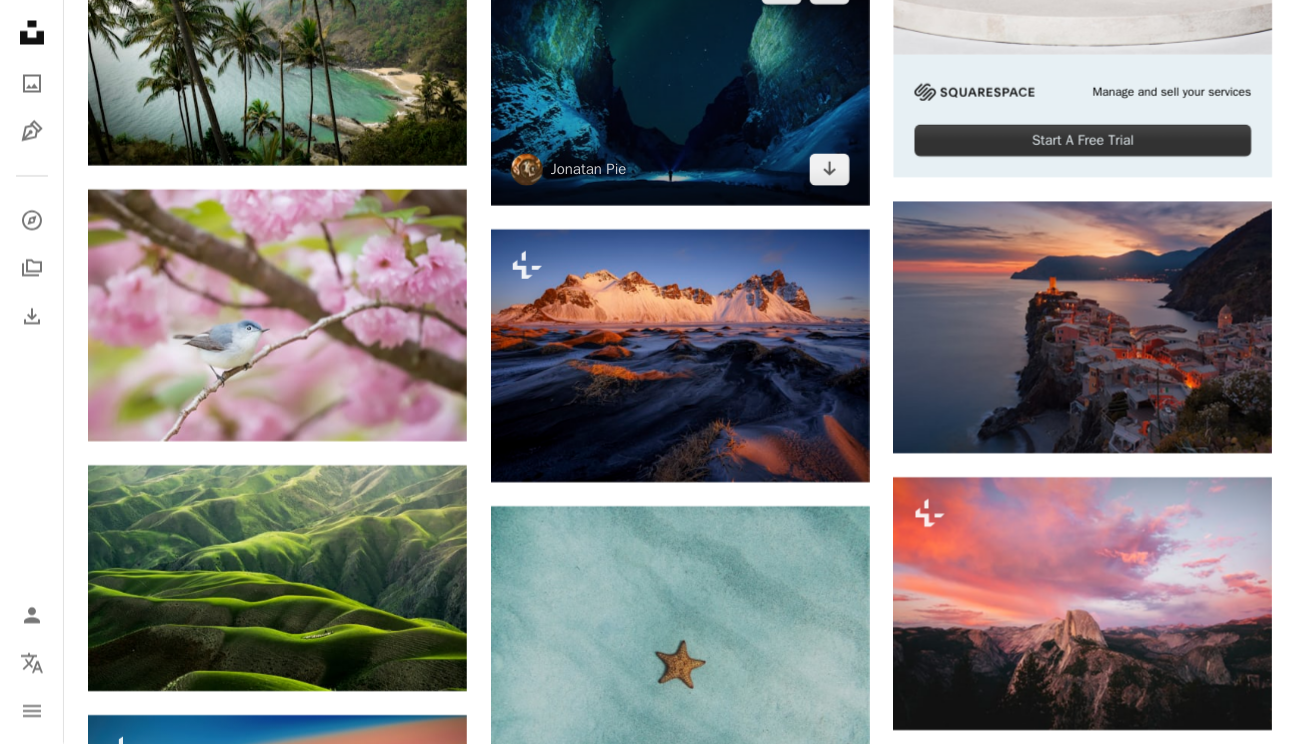 drag, startPoint x: 631, startPoint y: 3, endPoint x: 471, endPoint y: 13, distance: 160.3122 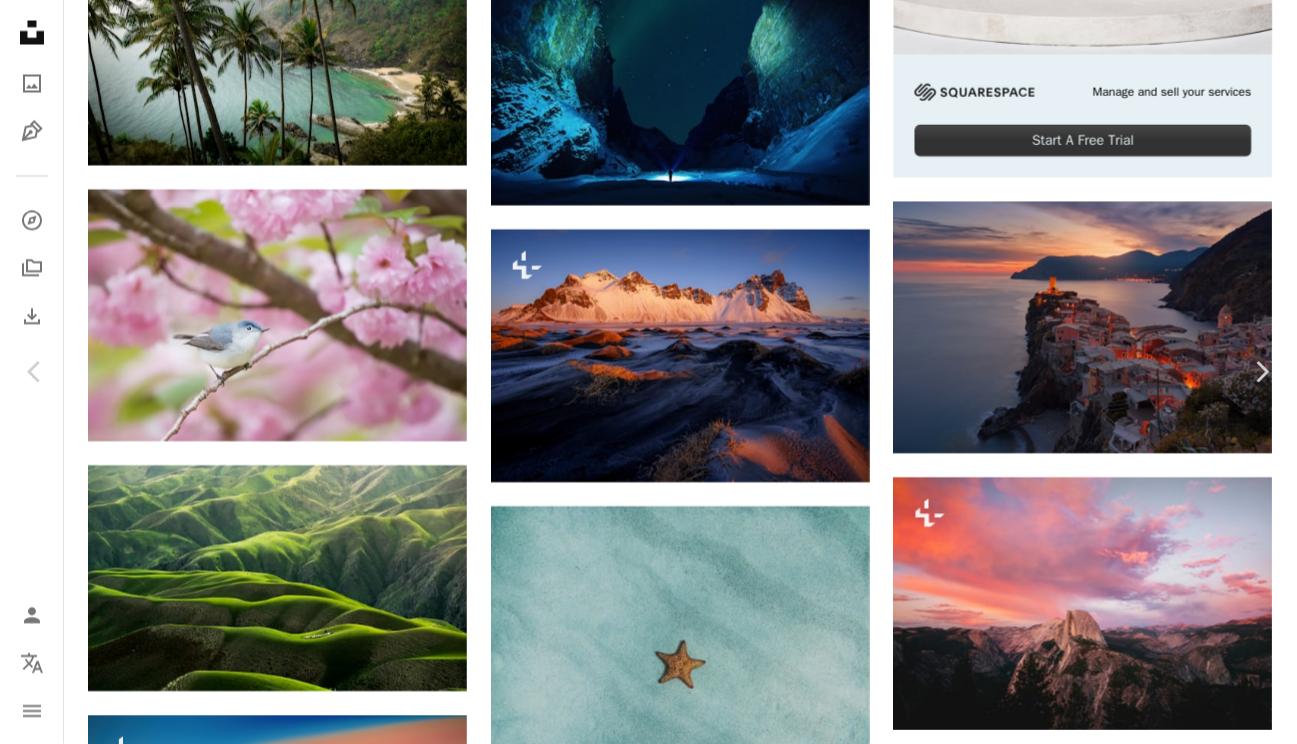 click on "Baixar gratuitamente" at bounding box center (1077, 3053) 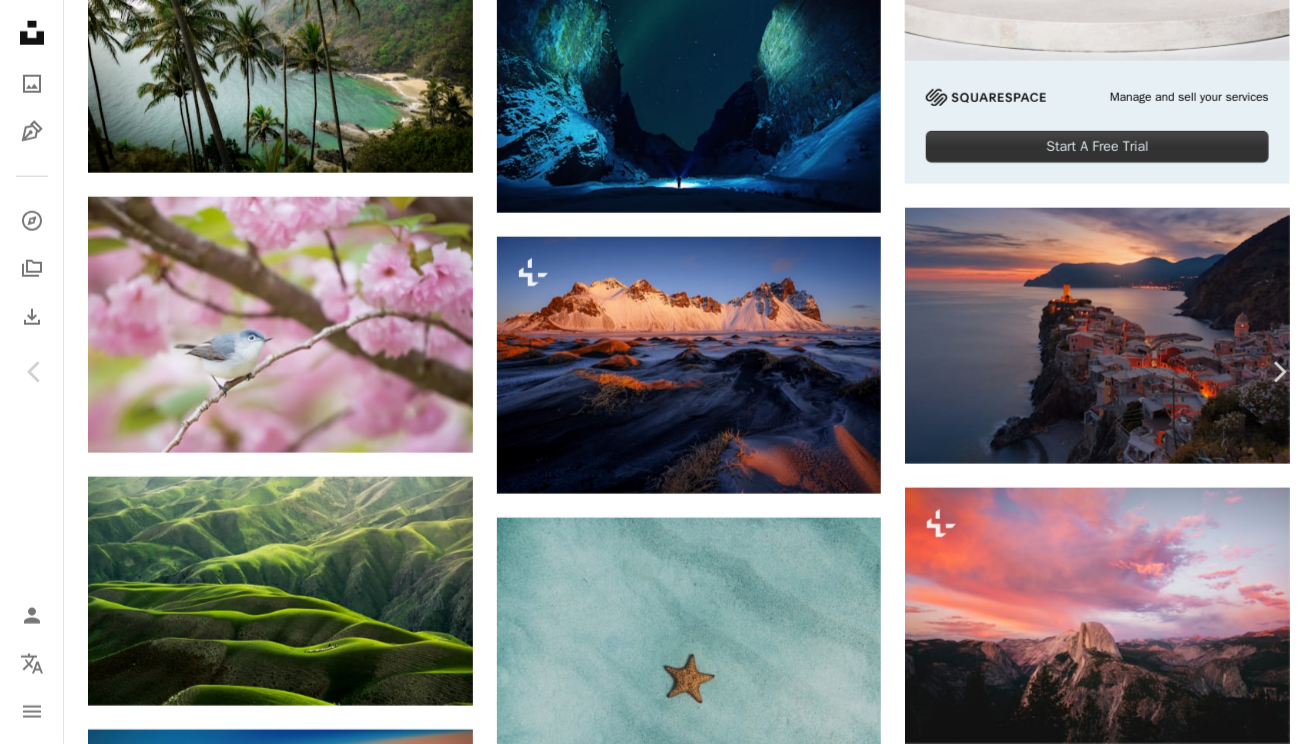click on "Baixar gratuitamente" at bounding box center (1094, 3090) 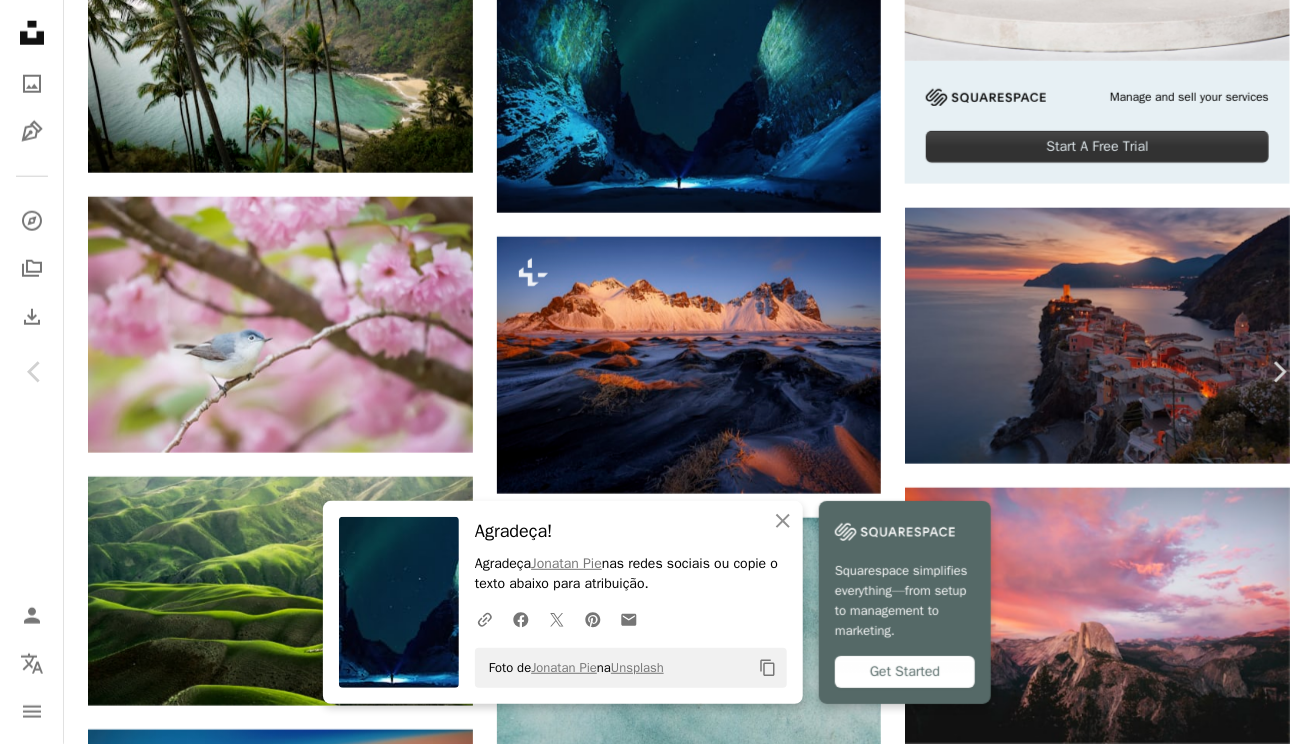 click on "Tamanho original" at bounding box center [1026, 3264] 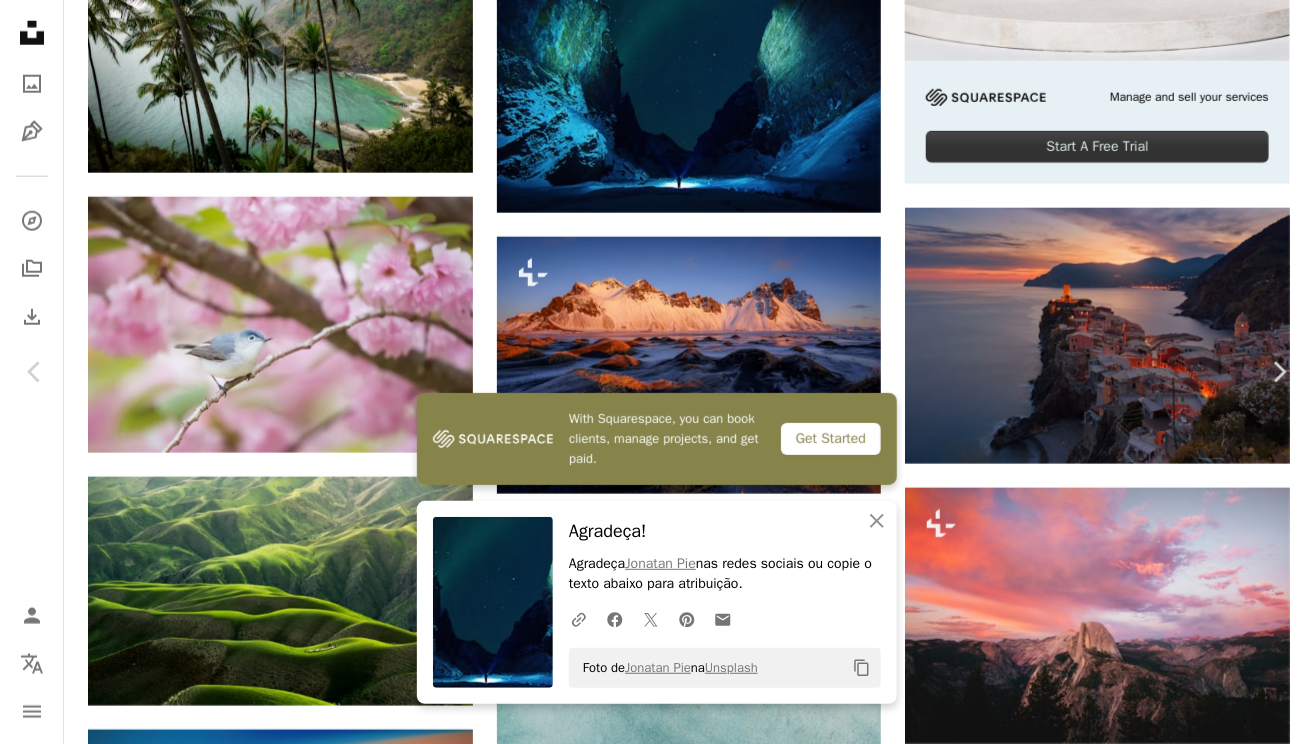 click on "Cadastre-se na Unsplash Já tem uma conta? Entrar Nome Sobrenome E-mail Nome de usuário (somente letras, números e sublinhados) Senha (mín. 8 caracteres) Cadastrar-se Ao se cadastrar, você concorda com os Termos e a Política de privacidade." at bounding box center (797, 3495) 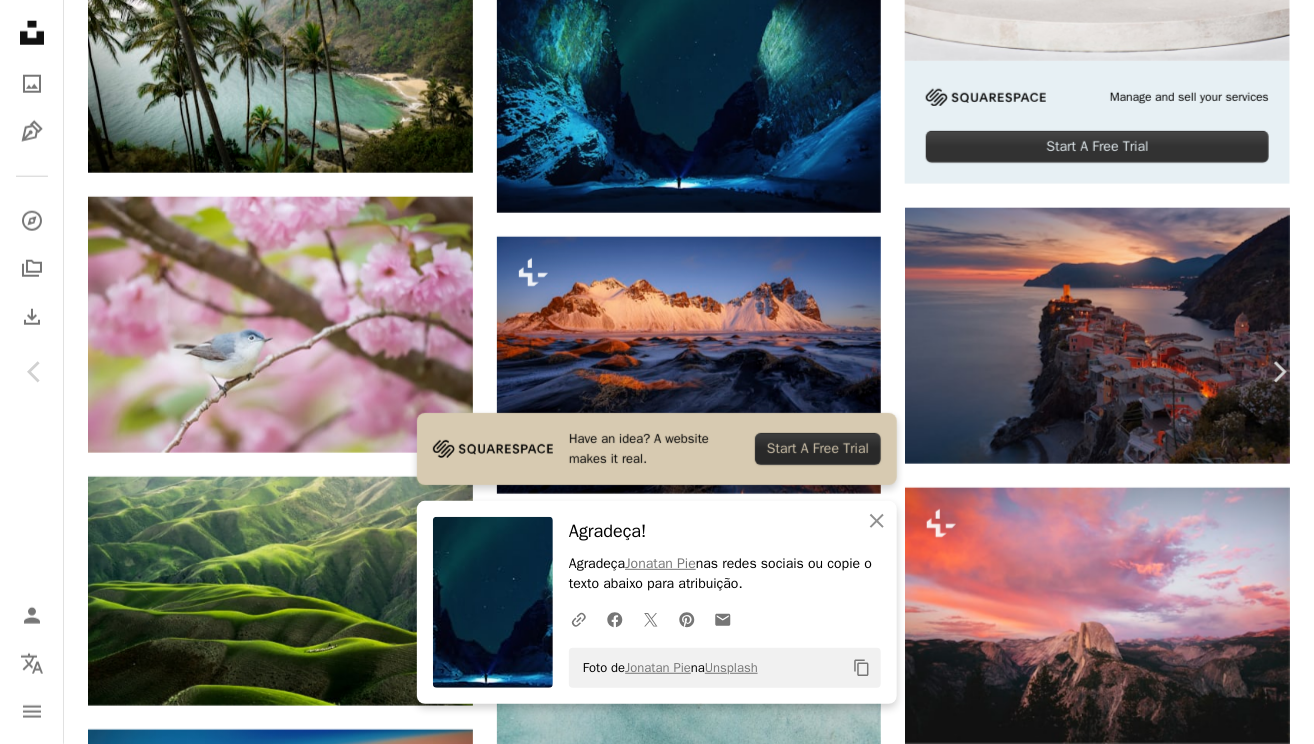 click on "An X shape Chevron left Chevron right Have an idea? A website makes it real. Start A Free Trial An X shape Fechar Agradeça! Agradeça [FIRST] [LAST] nas redes sociais ou copie o texto abaixo para atribuição. A URL sharing icon (chains) Facebook icon X (formerly Twitter) icon Pinterest icon An envelope Foto de [FIRST] [LAST] na Unsplash
Copy content [FIRST] [LAST] [FIRST][LAST] A heart A plus sign Baixar gratuitamente Chevron down Zoom in Visualizações 111.398.765 Downloads 1.960.115 Destaque em Fotos , Viajar , Tons Legais A forward-right arrow Compartilhar Info icon Informações More Actions A map marker [LOCATION], [COUNTRY] Calendar outlined Publicada em 6 de [MONTH] de 2017 Camera SONY, ILCE-7S Safety Uso gratuito sob a Licença da Unsplash Imagens 4K papel de parede do portátil papel de parede macbook Papel de parede 1920x1080 homem papel de parede mac Papel de parede 8k azul inverno Montanhas verde céu noturno neve papel de parede do windows 10 luz Estrelas Islândia Papel de parede 1080p" at bounding box center (657, 3415) 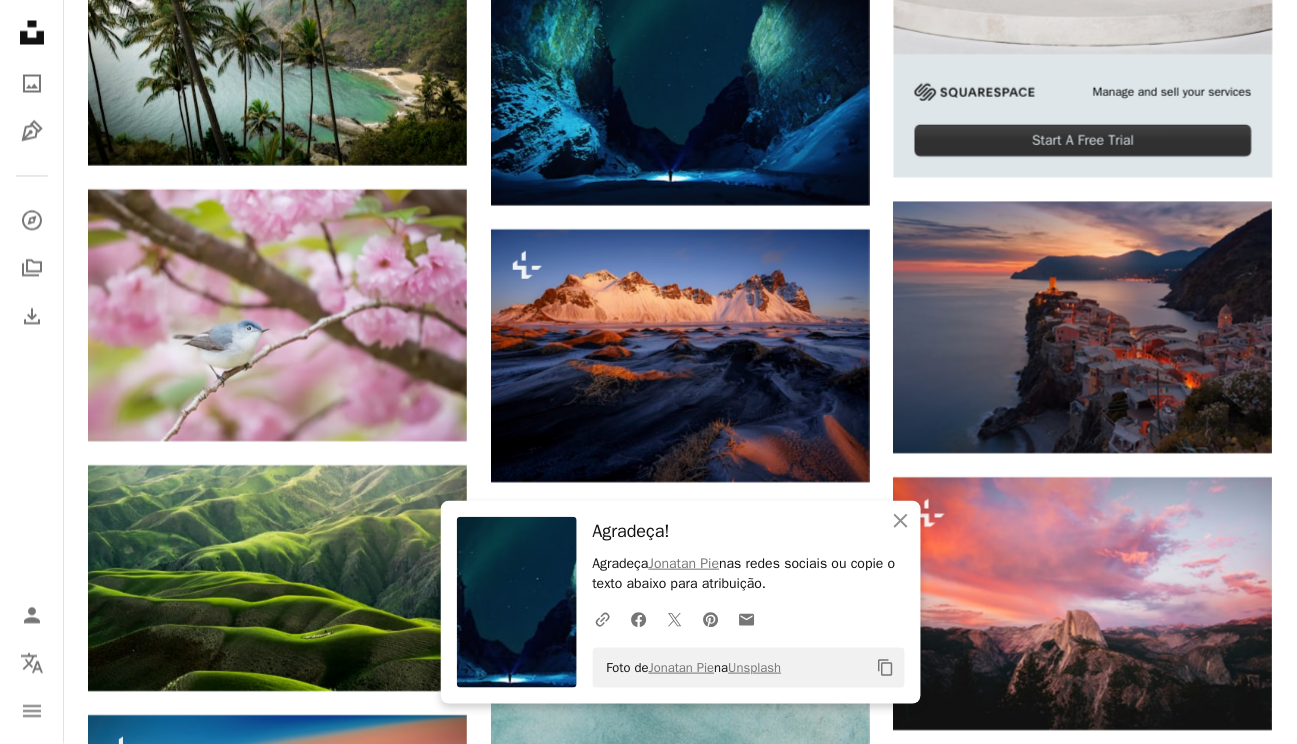 click on "–– ––– –––  –– ––– –  ––– –––  ––––  –   – –– –––  – – ––– –– –– –––– –– Manage and sell your services Start A Free Trial" at bounding box center (1083, 116) 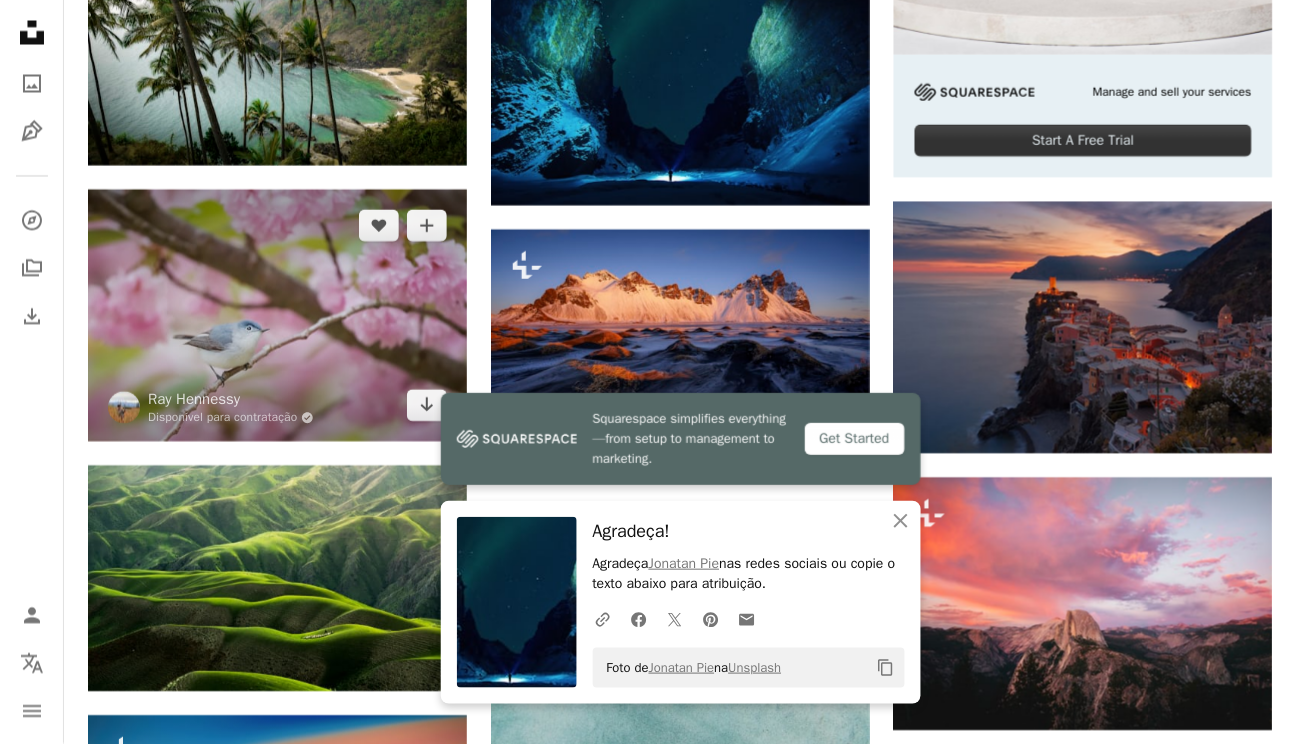 click at bounding box center (277, 316) 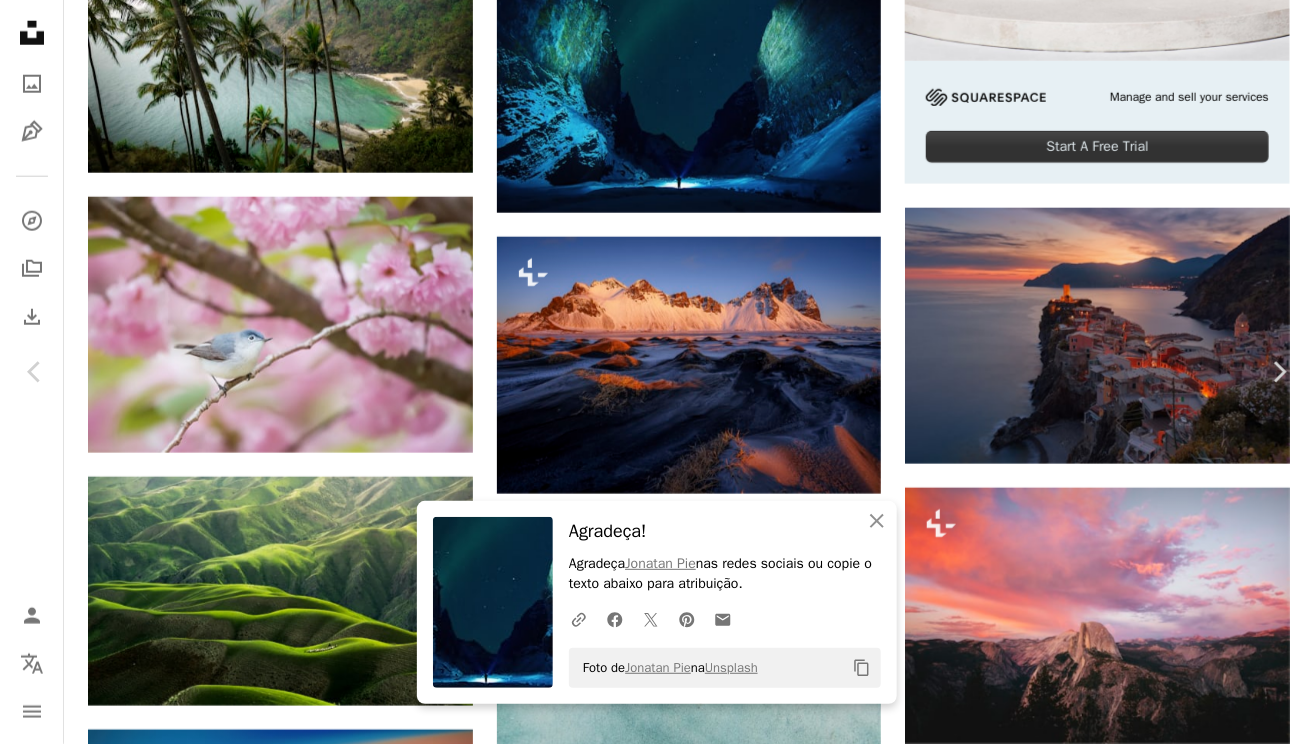 drag, startPoint x: 1168, startPoint y: 47, endPoint x: 1091, endPoint y: 222, distance: 191.19101 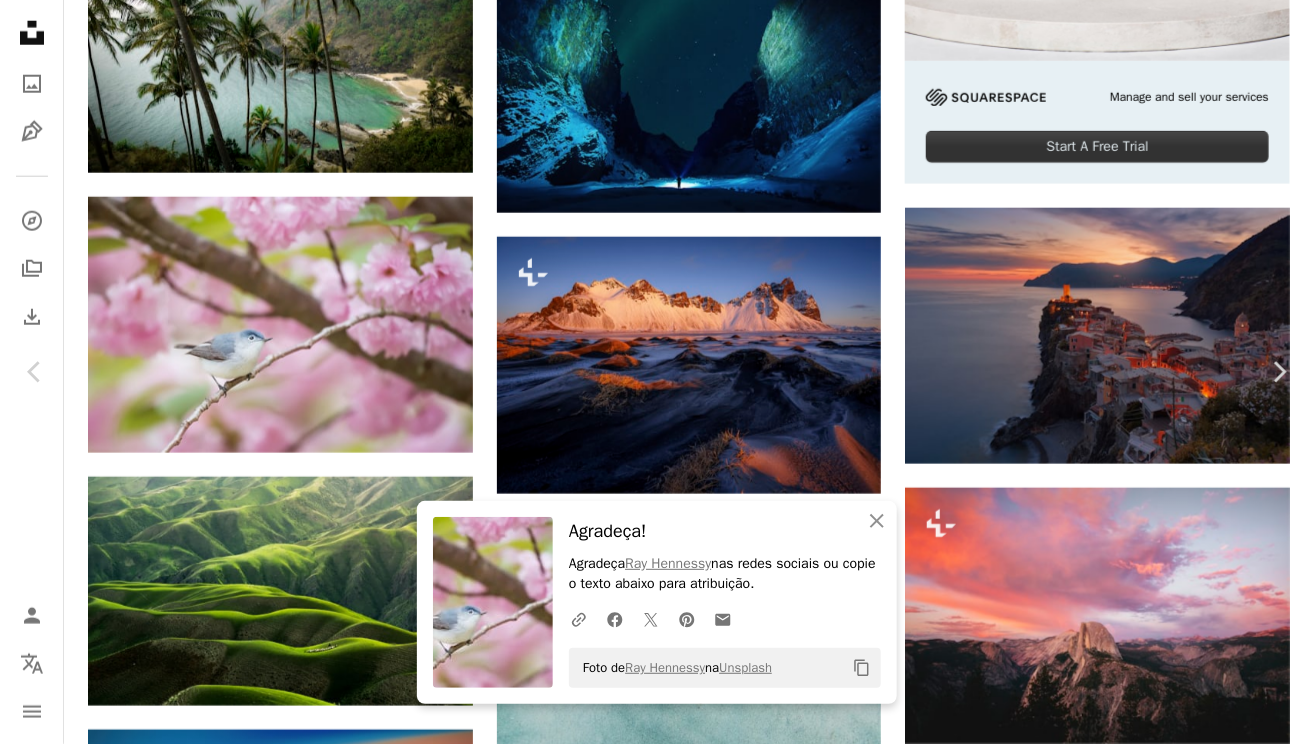click on "Chevron down" at bounding box center [1188, 3090] 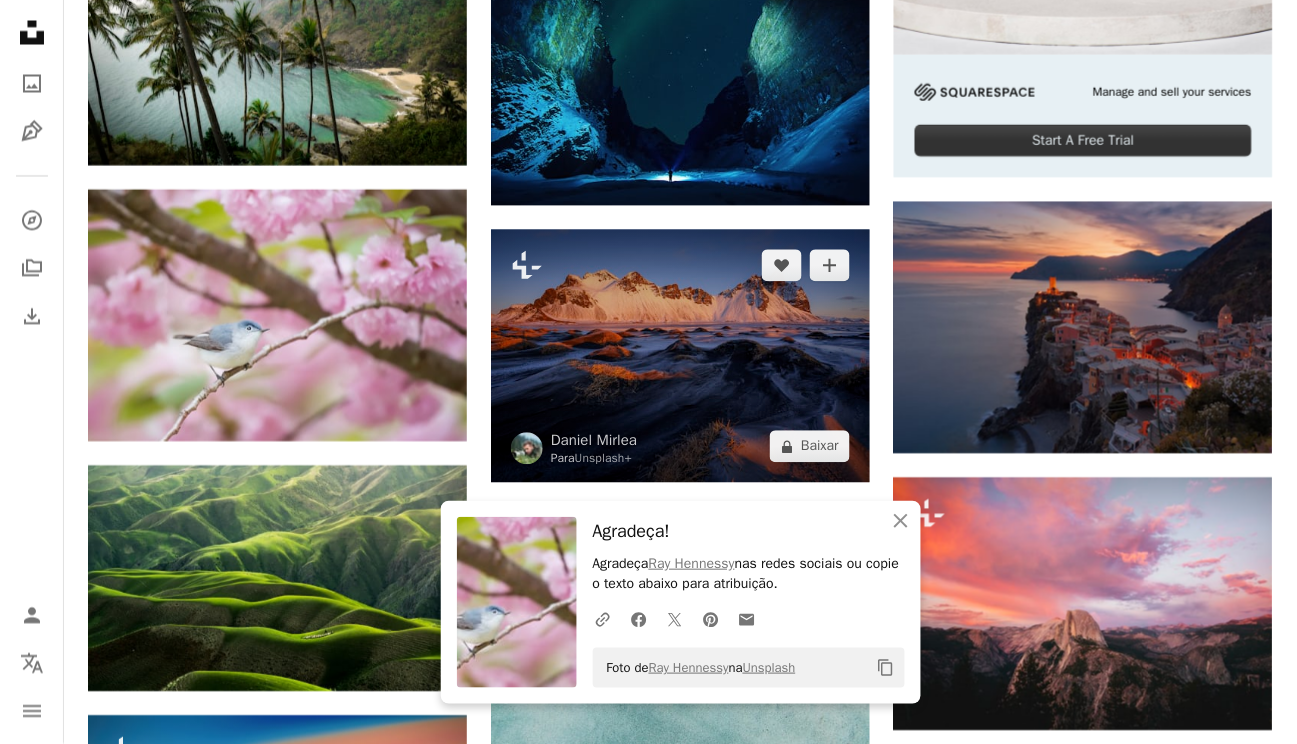 click at bounding box center [680, 356] 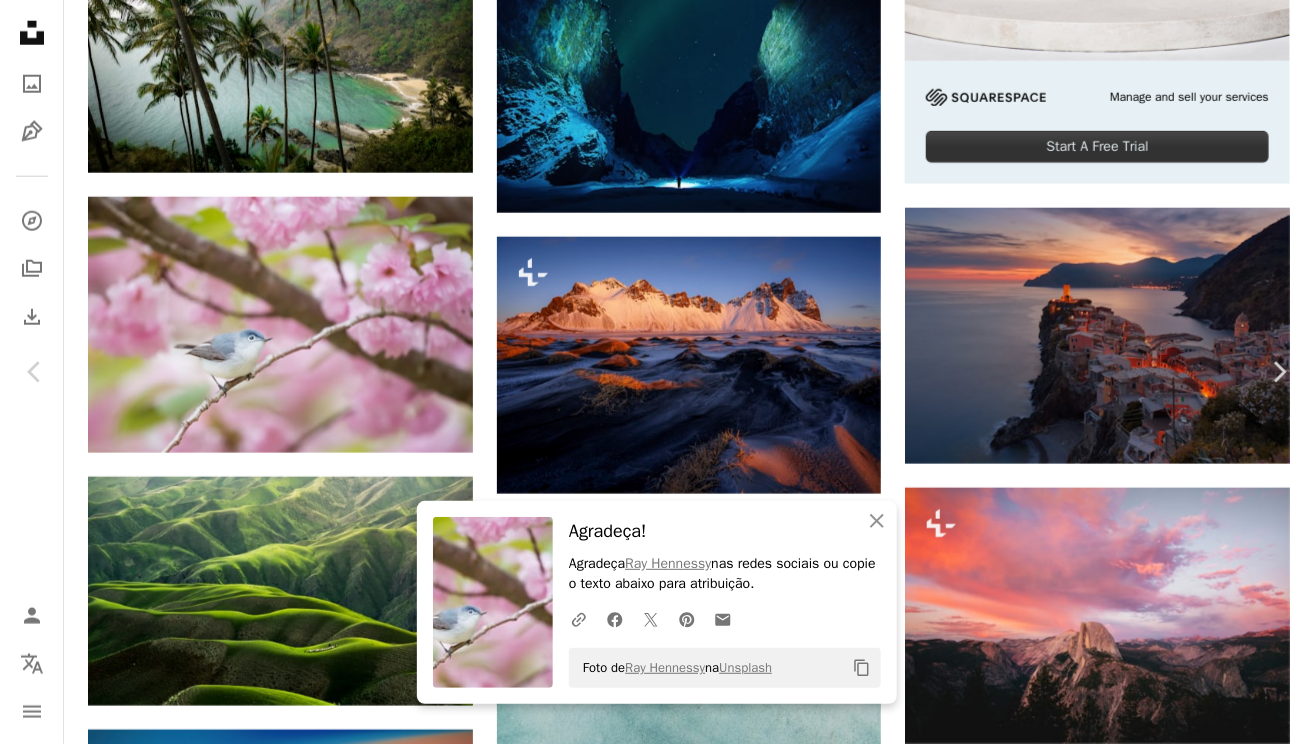 click on "An X shape Chevron left Chevron right An X shape Fechar Agradeça! Agradeça Ray Hennessy nas redes sociais ou copie o texto abaixo para atribuição. A URL sharing icon (chains) Facebook icon X (formerly Twitter) icon Pinterest icon An envelope Foto de Ray Hennessy na Unsplash
Copy content Daniel Mirlea Para Unsplash+ A heart A plus sign A lock Baixar Zoom in ––– ––  –– ––– –––– –––– A forward-right arrow Compartilhar More Actions –––   – –––  – – ––  – ––––. ––– ––– ––––  –––– ––– ––– – –––– –––– ––– –––   –––– –––– Desta série Chevron right Imagens relacionadas" at bounding box center [657, 3415] 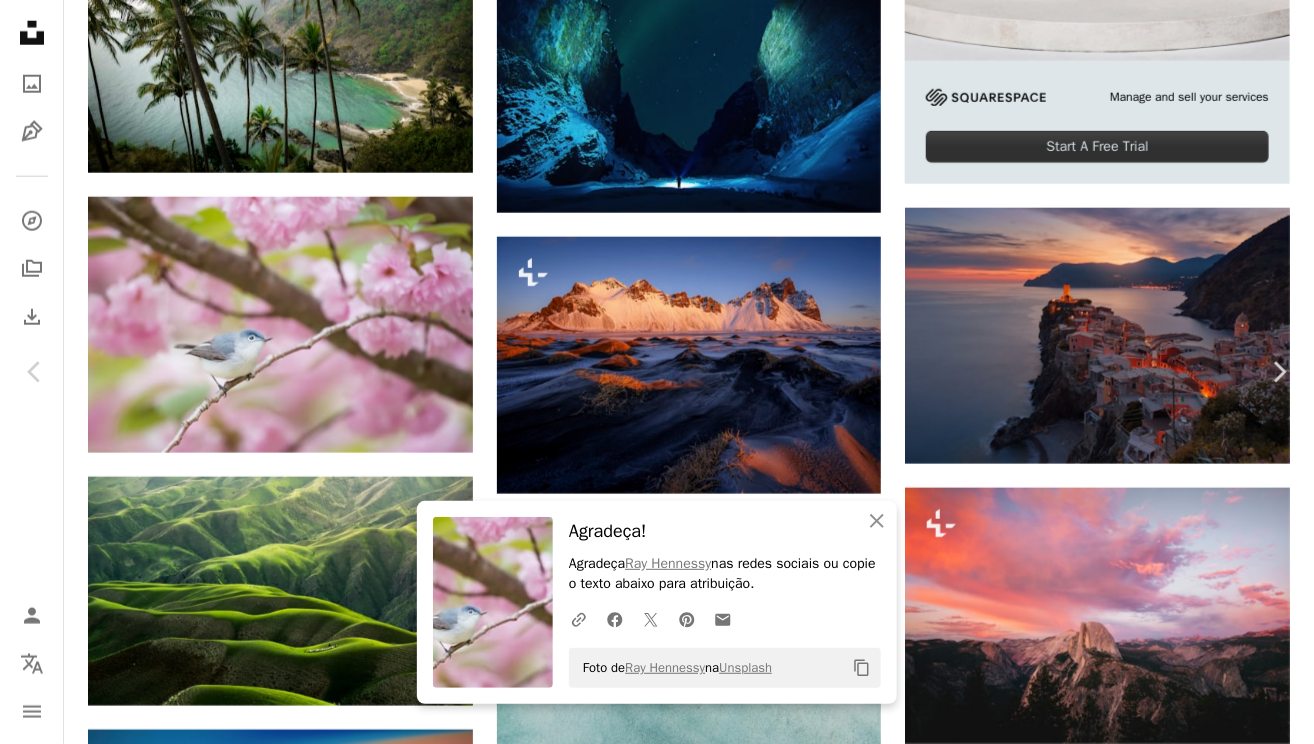 click on "–– ––– –––  –– ––– –  ––– –––  ––––  –   – –– –––  – – ––– –– –– –––– –– Manage and sell your services Start A Free Trial" at bounding box center (1097, 122) 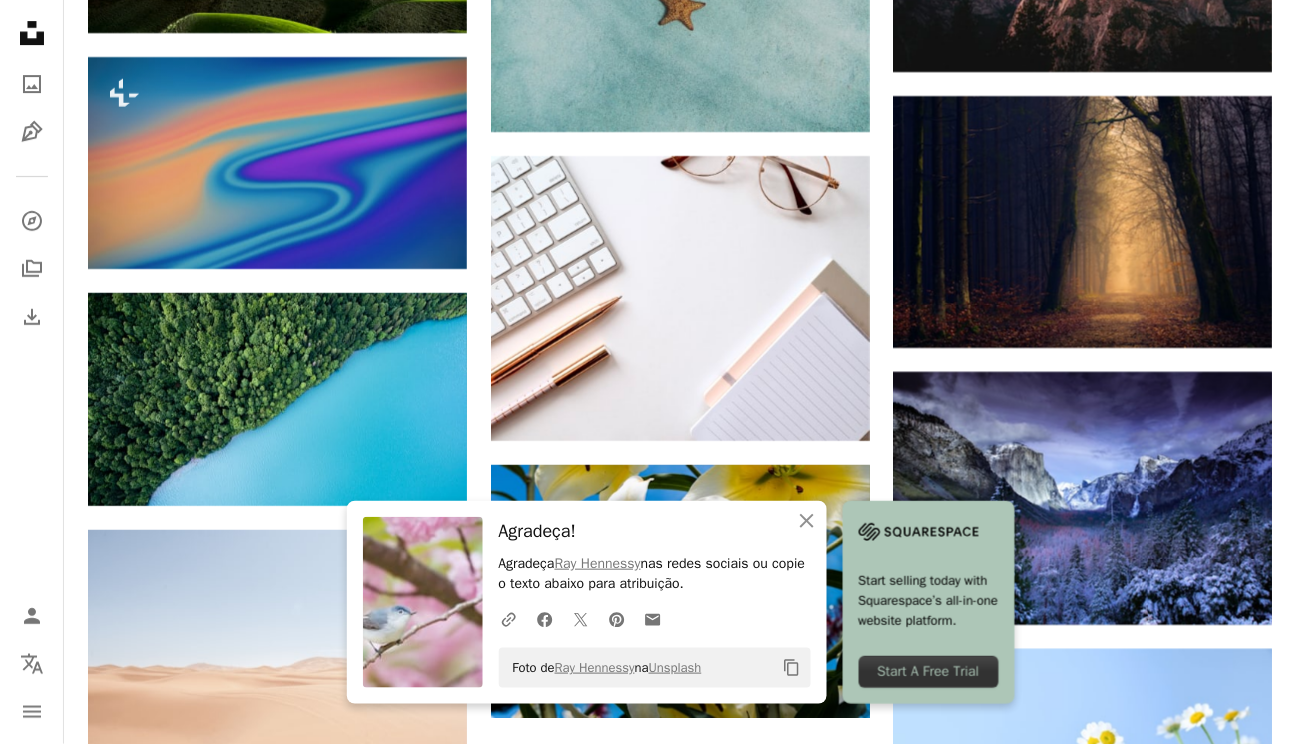 scroll, scrollTop: 1493, scrollLeft: 0, axis: vertical 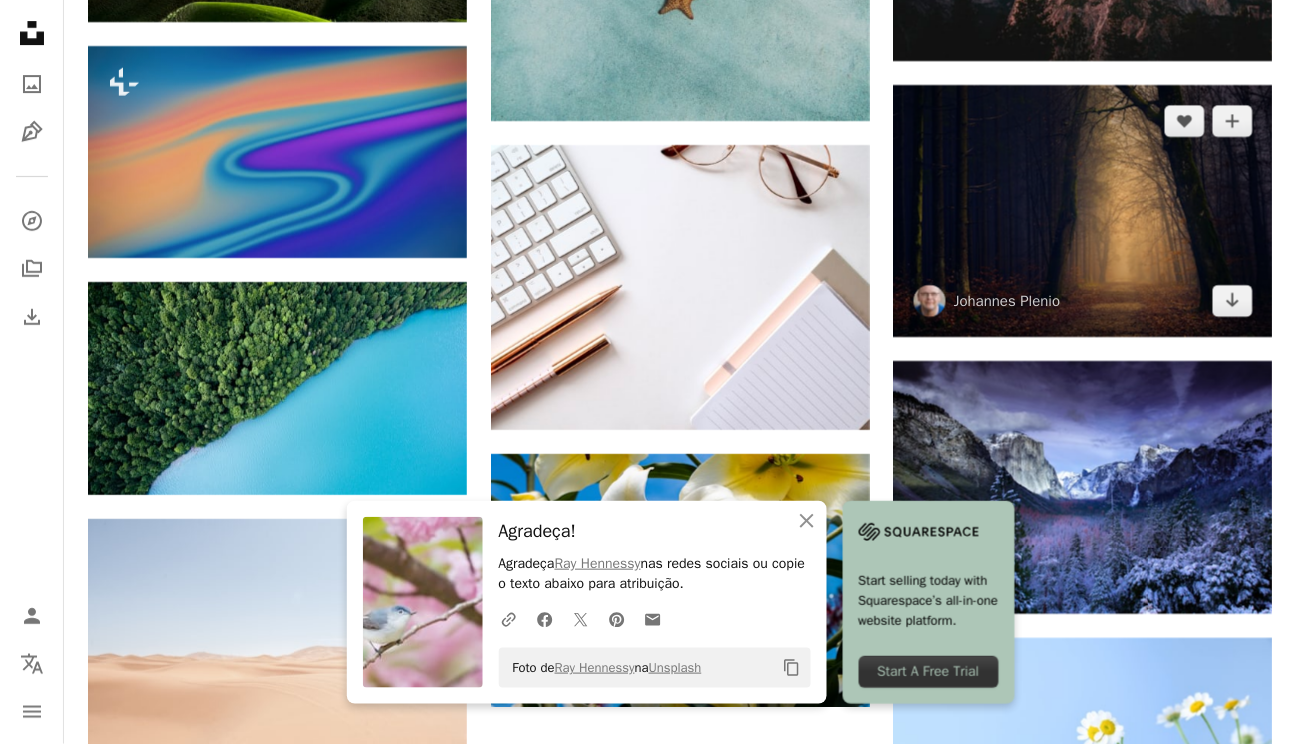 click at bounding box center (1083, 211) 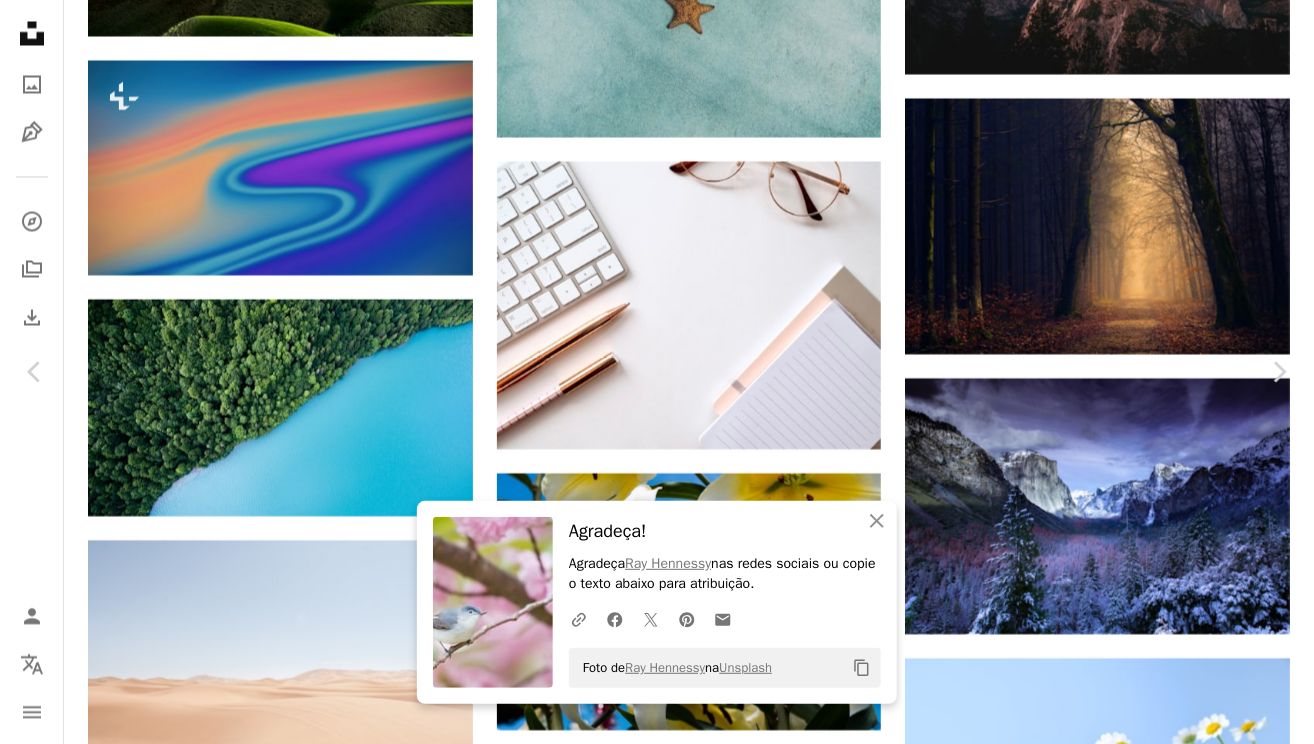 click on "Chevron down" 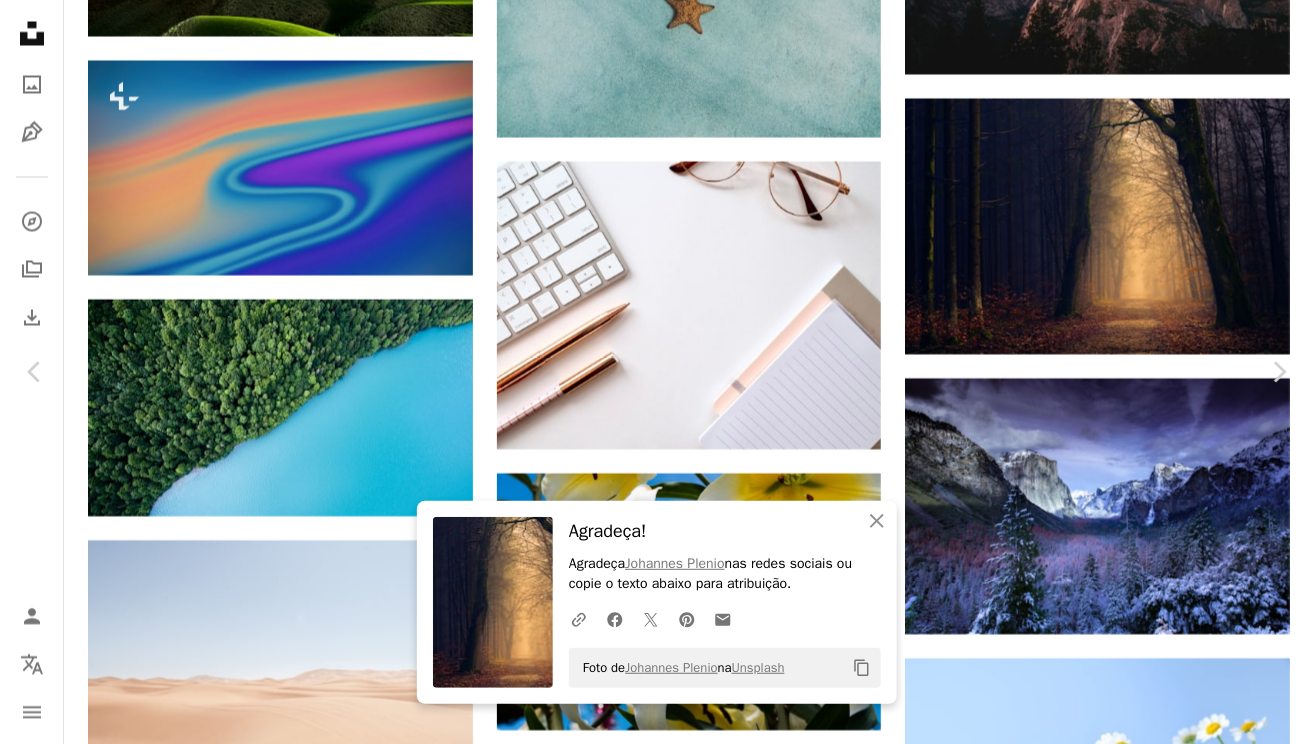 click on "Baixar gratuitamente" at bounding box center (1094, 2420) 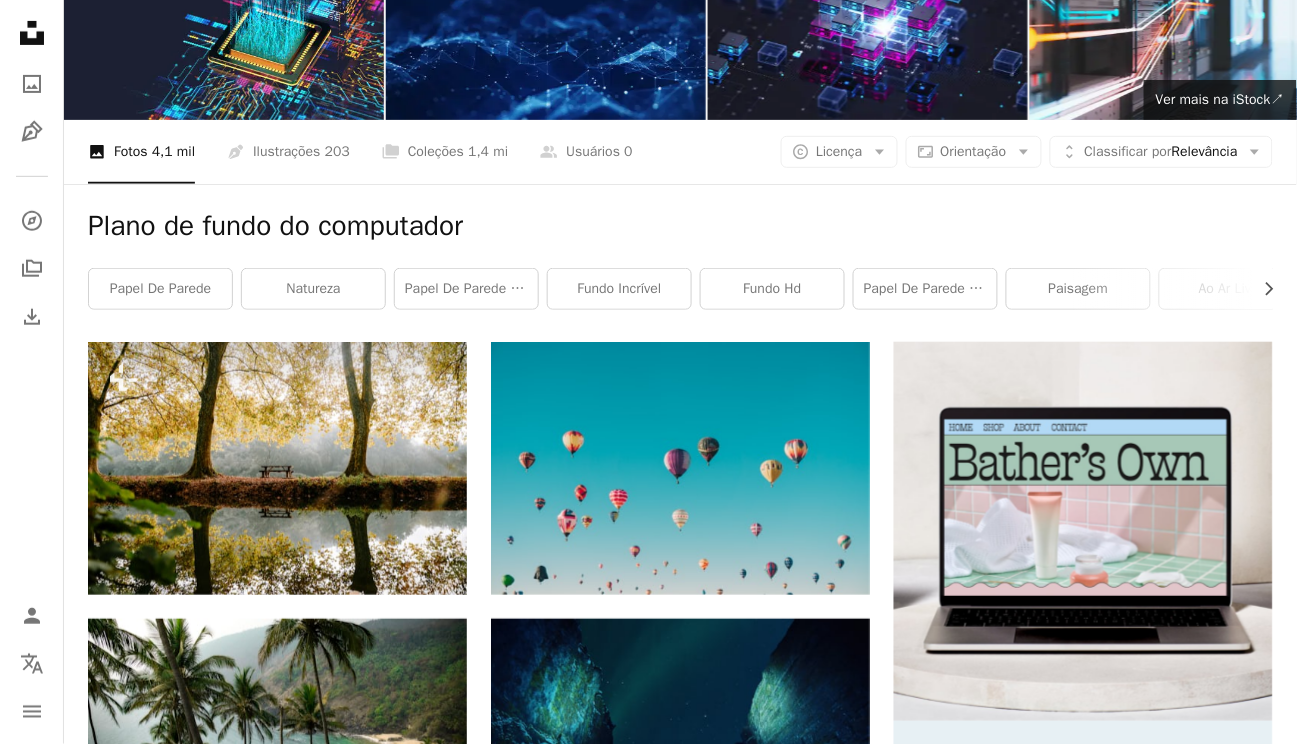 scroll, scrollTop: 155, scrollLeft: 0, axis: vertical 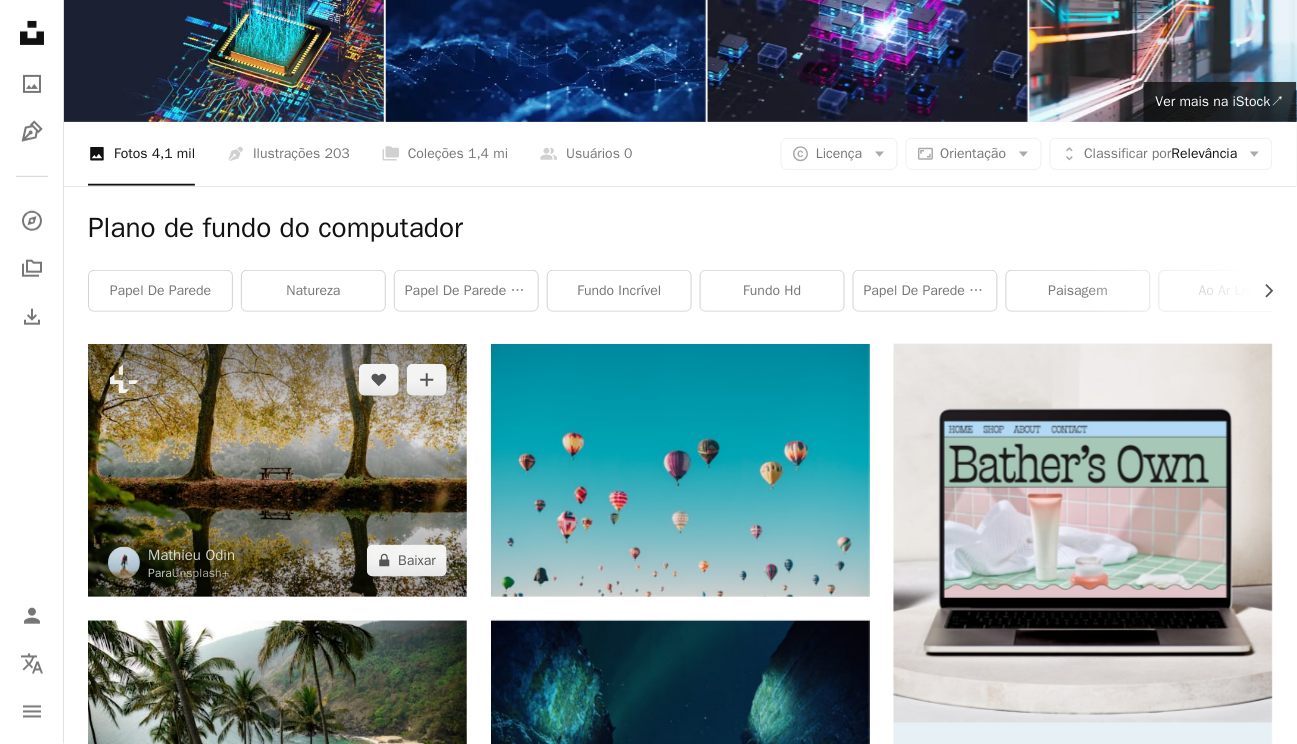 click at bounding box center [277, 470] 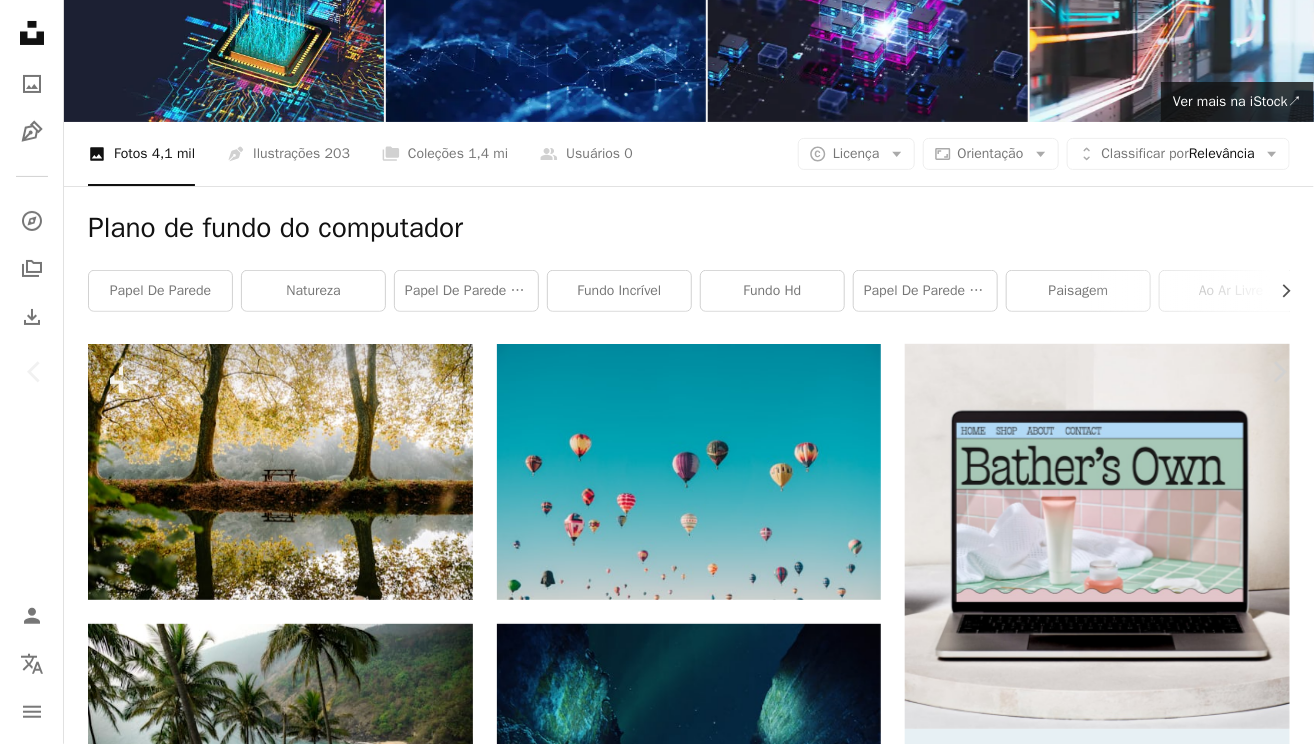 click on "An X shape Chevron left Chevron right [FIRST] [LAST] Para Unsplash+ A heart A plus sign A lock Baixar Zoom in ––– –– – ––– –––– –––– A forward-right arrow Compartilhar More Actions ––– – ––– – – –– – ––––. ––– ––– –––– –––– ––– ––– – –––– –––– ––– ––– –––– –––– Desta série Chevron right Plus sign for Unsplash+ Plus sign for Unsplash+ Plus sign for Unsplash+ Plus sign for Unsplash+ Plus sign for Unsplash+ Plus sign for Unsplash+ Imagens relacionadas Plus sign for Unsplash+ A heart A plus sign [FIRST] [LAST] Para Unsplash+ A lock Baixar Plus sign for Unsplash+ A heart A plus sign [FIRST] [LAST] Para Unsplash+ A lock Baixar Plus sign for Unsplash+ A heart A plus sign [FIRST] [LAST] Para Unsplash+ A lock Baixar Plus sign for Unsplash+ A heart A plus sign [FIRST] [LAST] Para Unsplash+ A lock Baixar Plus sign for Unsplash+ A heart A plus sign Para Unsplash+" at bounding box center [657, 4083] 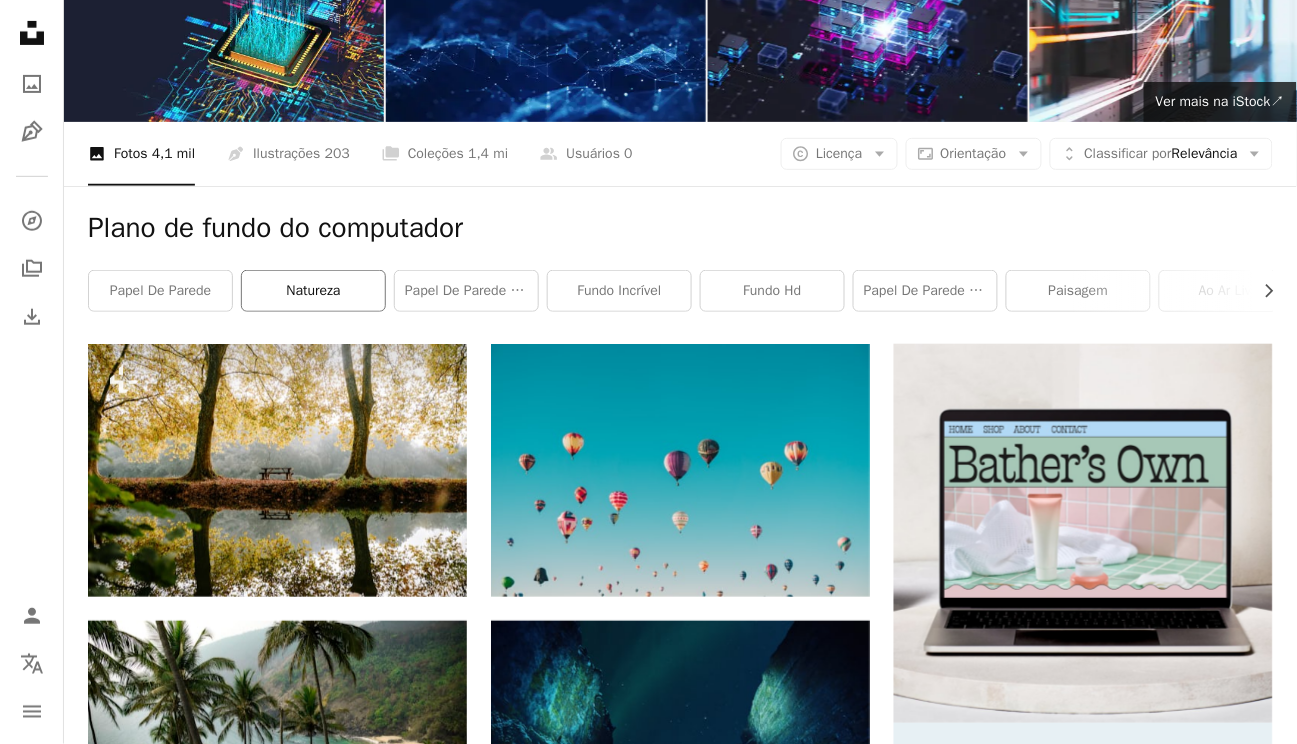 click on "natureza" at bounding box center (313, 291) 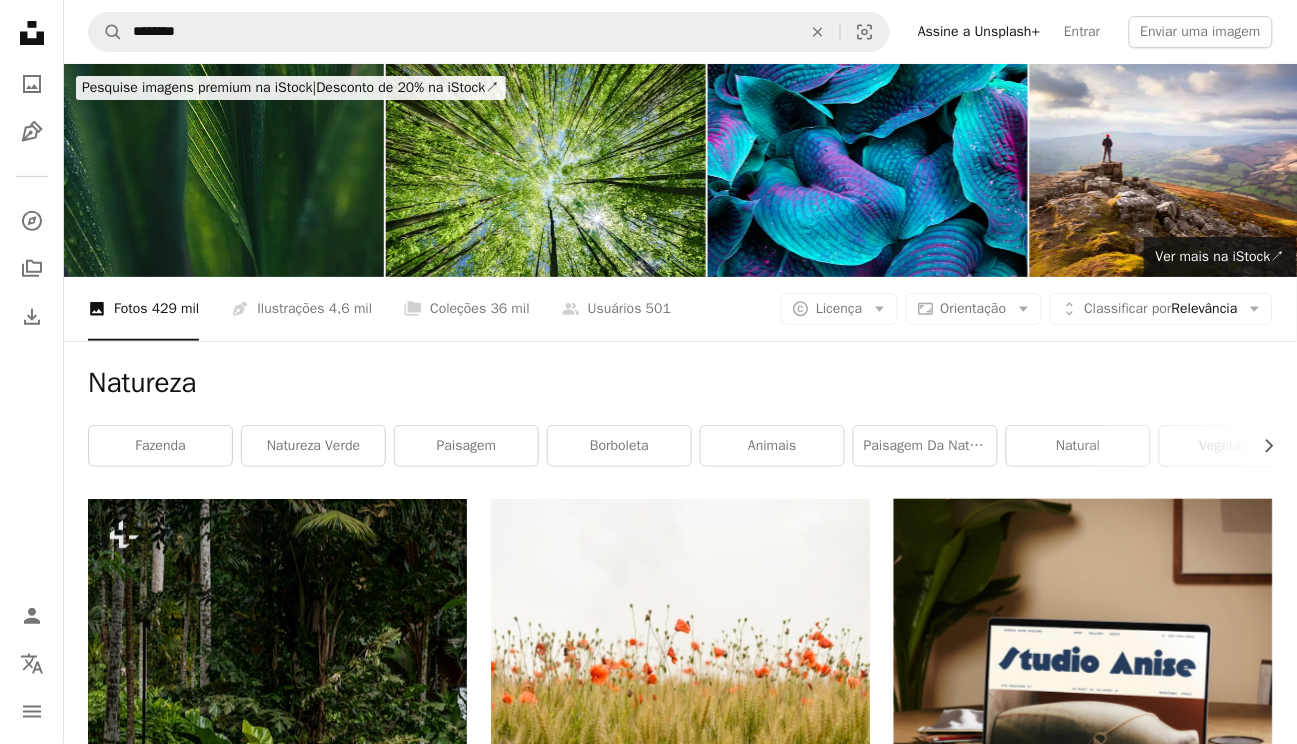scroll, scrollTop: 685, scrollLeft: 0, axis: vertical 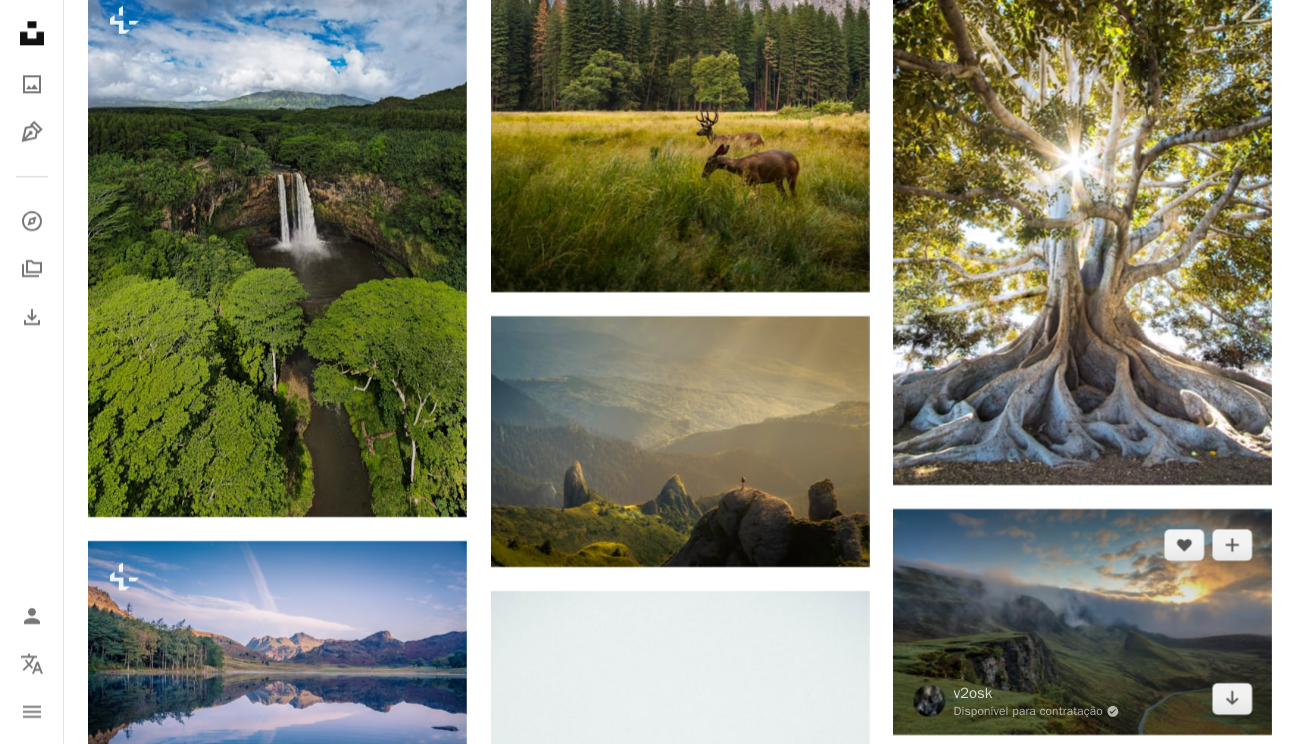 click on "A heart" at bounding box center (1185, 545) 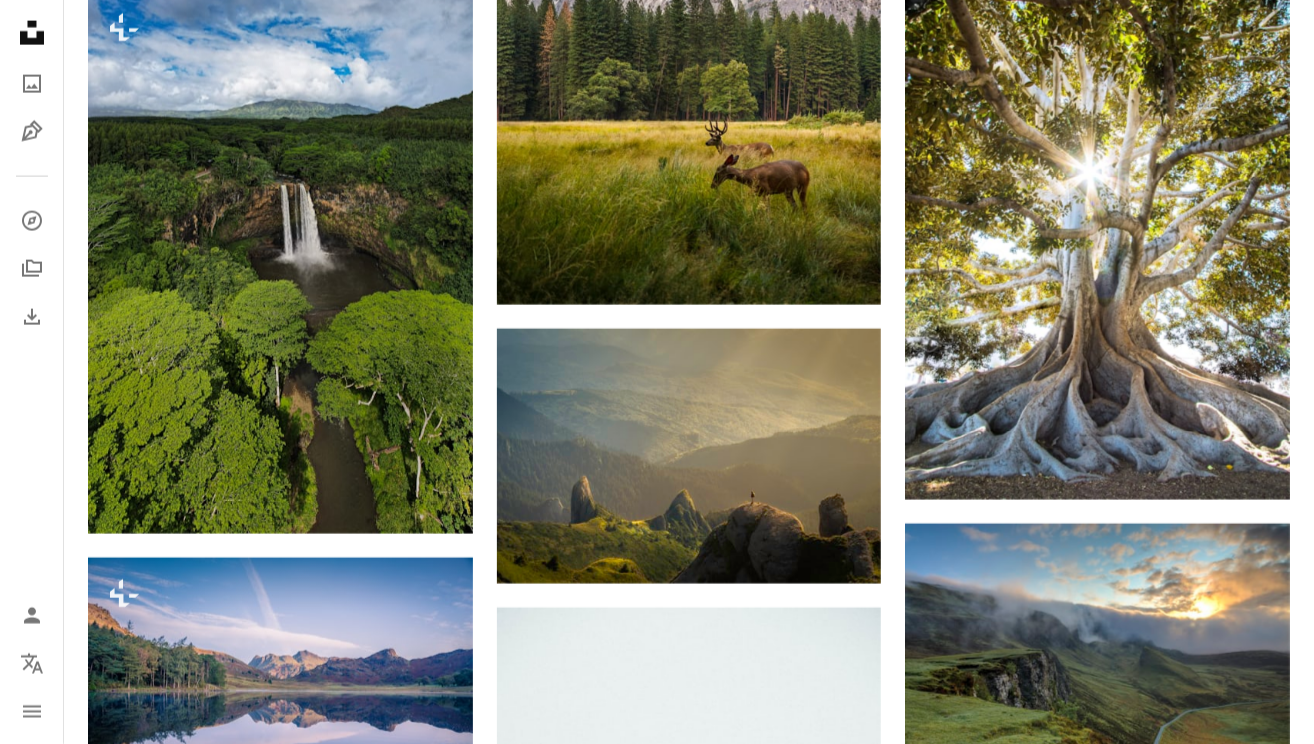 click on "An X shape Cadastre-se na Unsplash Já tem uma conta?  Entrar Nome Sobrenome E-mail Nome de usuário  (somente letras, números e sublinhados) Senha  (mín. 8 caracteres) Cadastrar-se Ao se cadastrar, você concorda com os  Termos  e a  Política de privacidade ." at bounding box center (657, 4377) 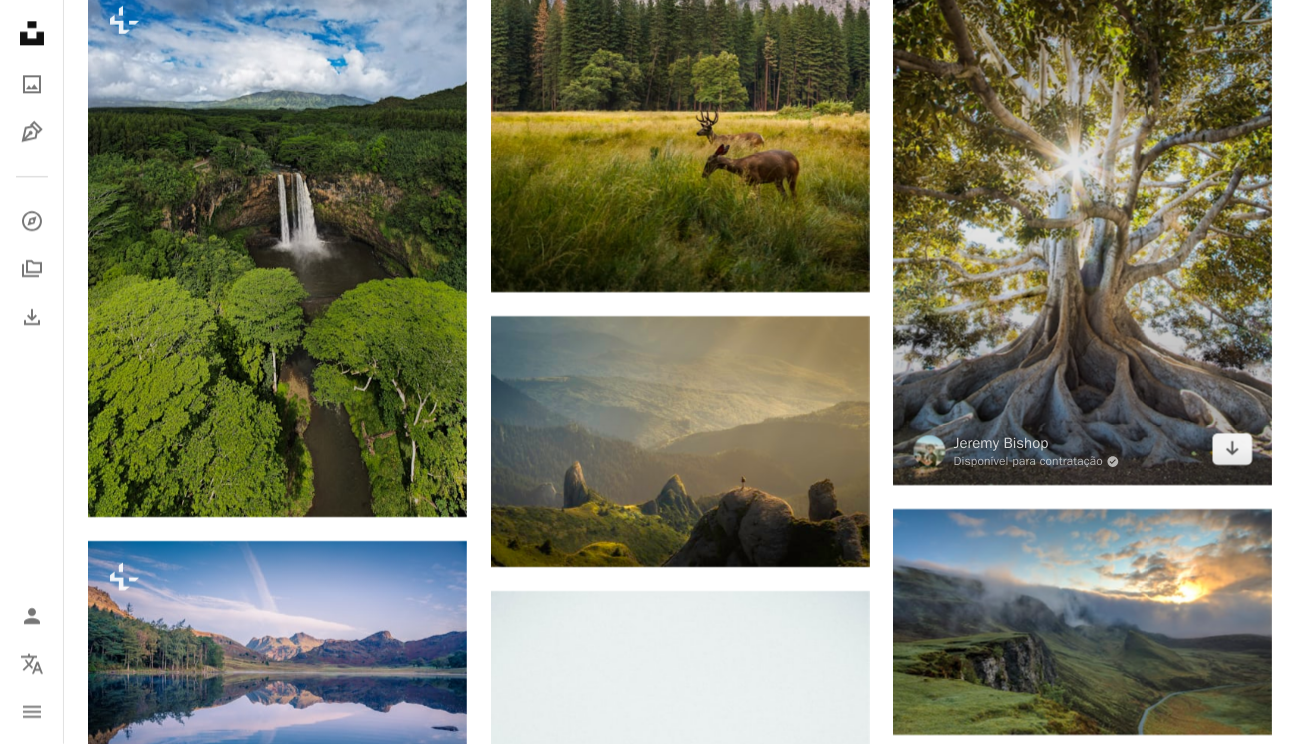 click at bounding box center (1083, 201) 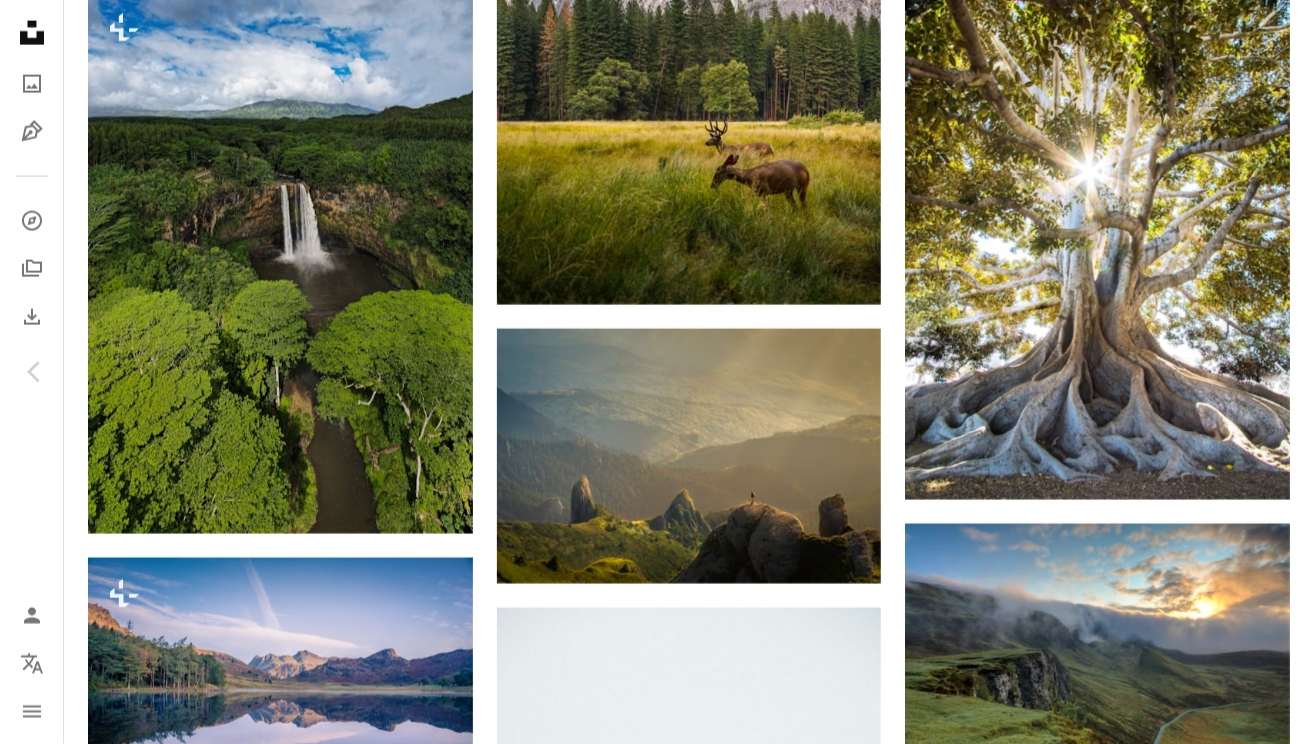 click on "An X shape Fechar Agradeça! Agradeça [FIRST] [LAST] nas redes sociais ou copie o texto abaixo para atribuição. A URL sharing icon (chains) Facebook icon X (formerly Twitter) icon Pinterest icon An envelope Foto de [FIRST] [LAST] na Unsplash
Copy content Cadastre-se na Unsplash Já tem uma conta? Entrar Nome Sobrenome E-mail Nome de usuário (somente letras, números e sublinhados) Senha (mín. 8 caracteres) Cadastrar-se Ao se cadastrar, você concorda com os Termos e a Política de privacidade." at bounding box center [649, 4052] 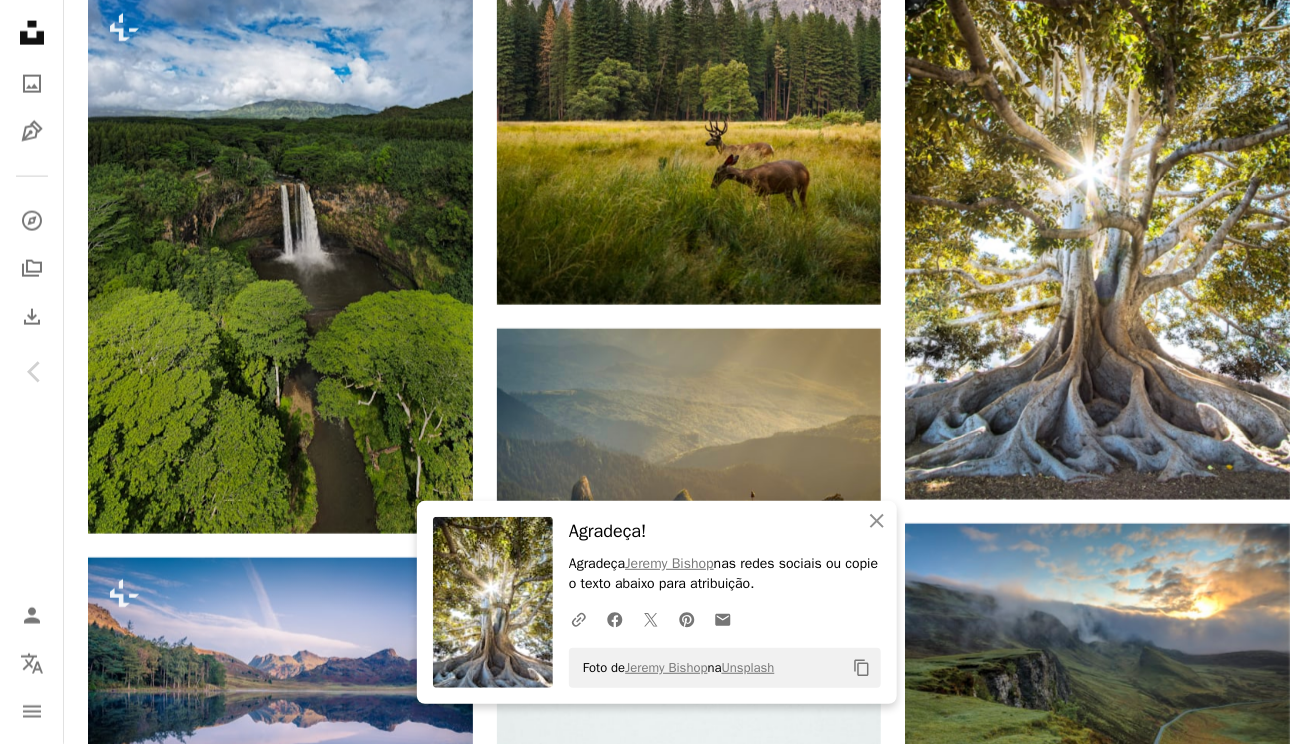 click on "Zoom in" at bounding box center (649, 4383) 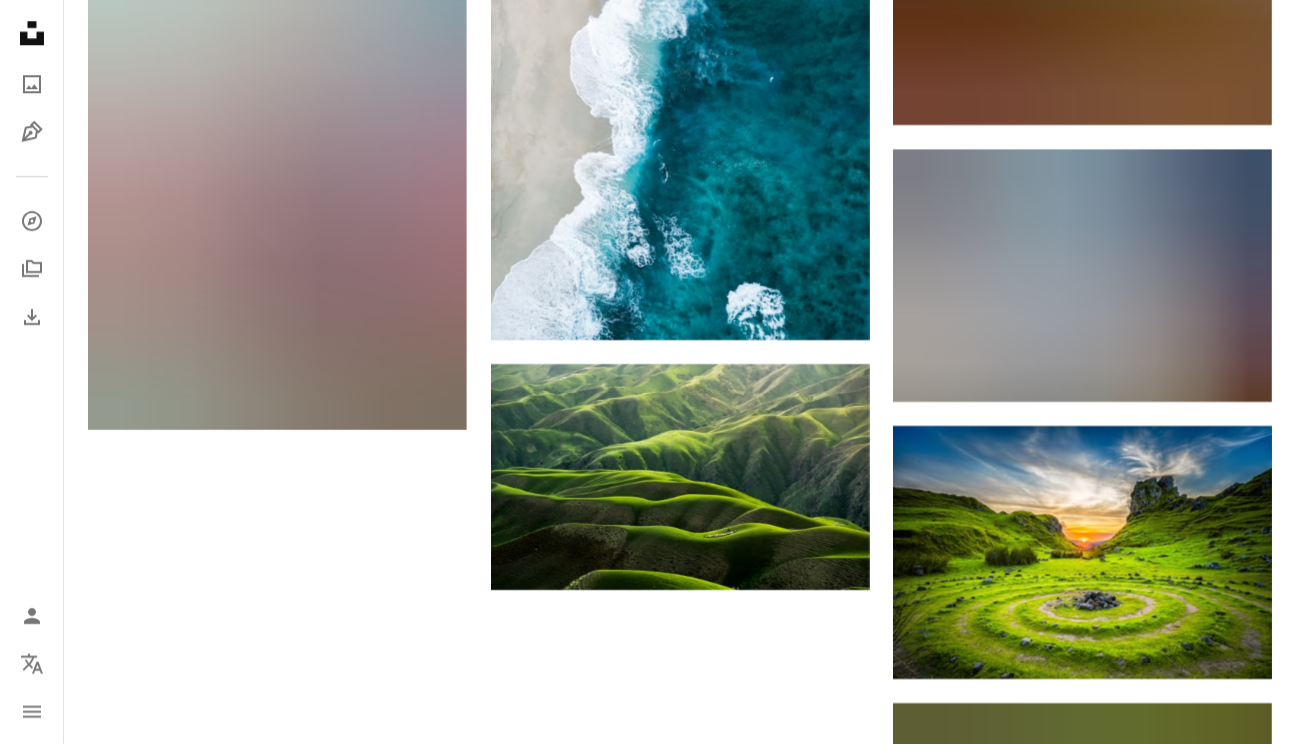 scroll, scrollTop: 2911, scrollLeft: 0, axis: vertical 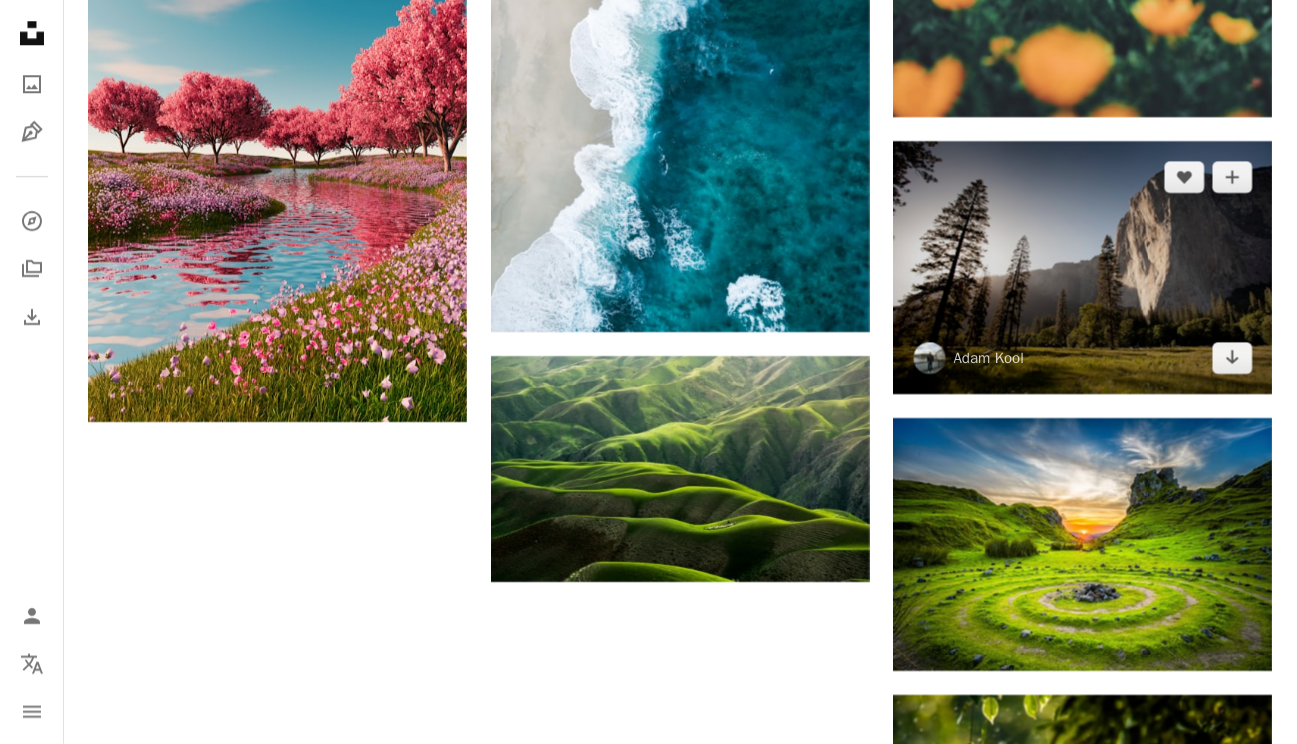 click at bounding box center (1083, 267) 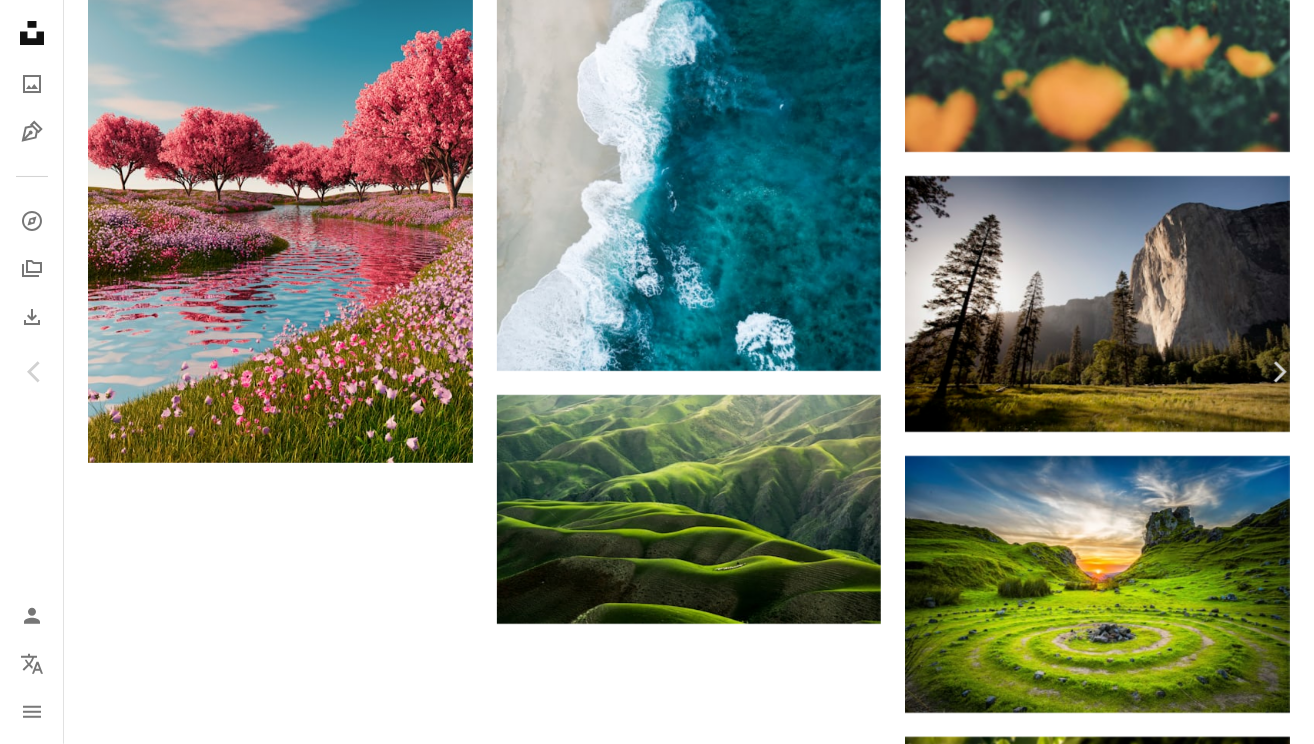 click on "Chevron down" 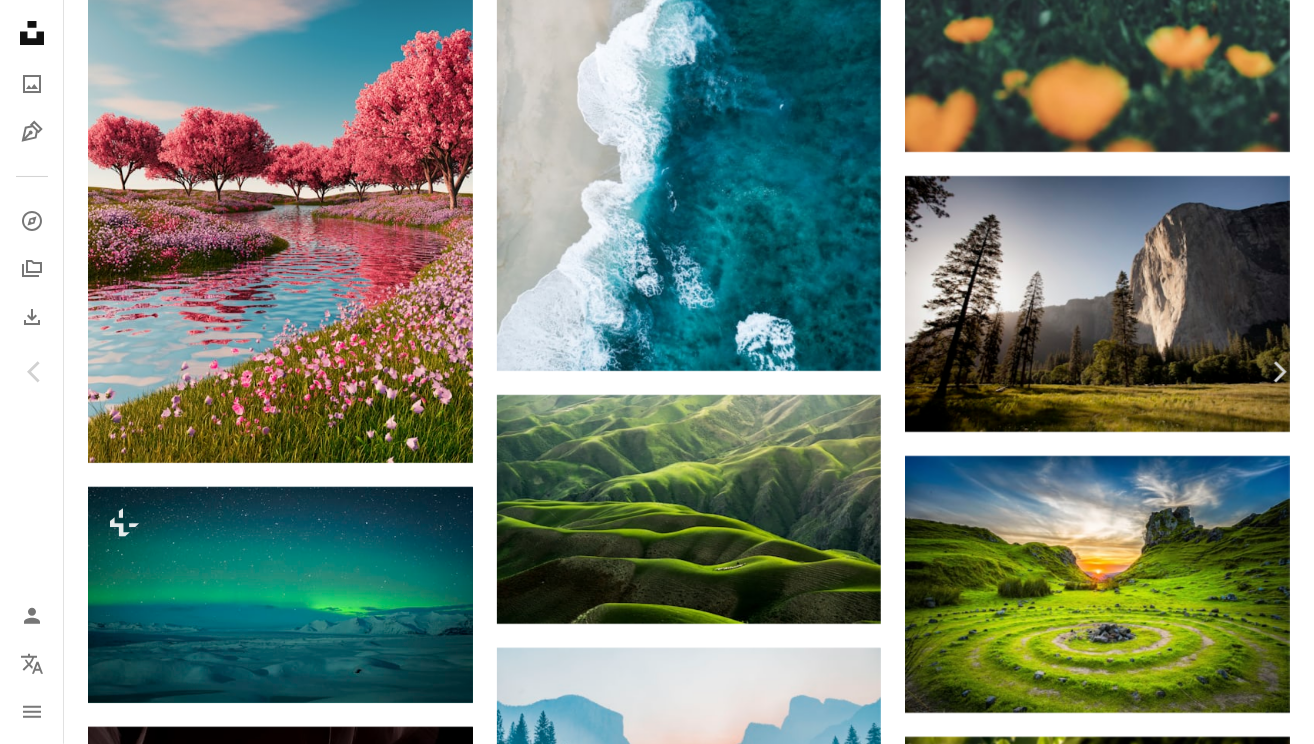 drag, startPoint x: 1065, startPoint y: 216, endPoint x: 1076, endPoint y: 46, distance: 170.35551 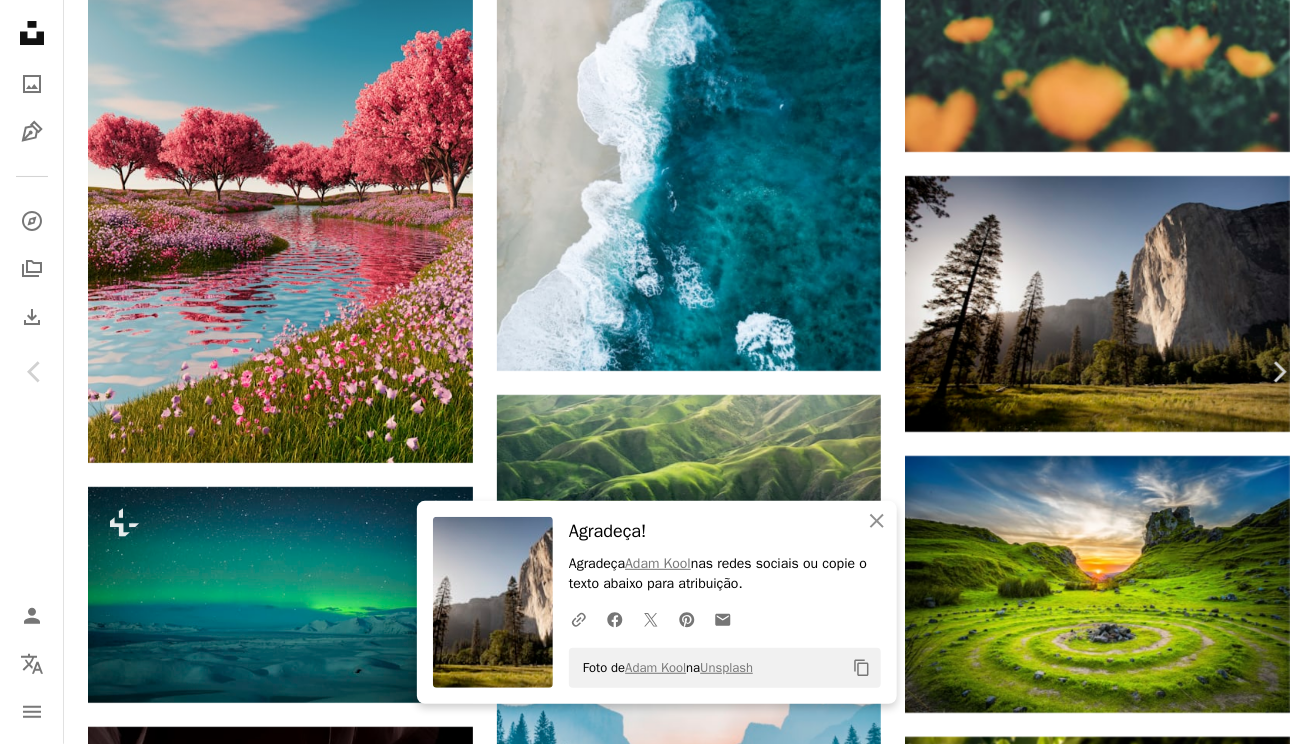 click on "Baixar gratuitamente" at bounding box center (1094, 5092) 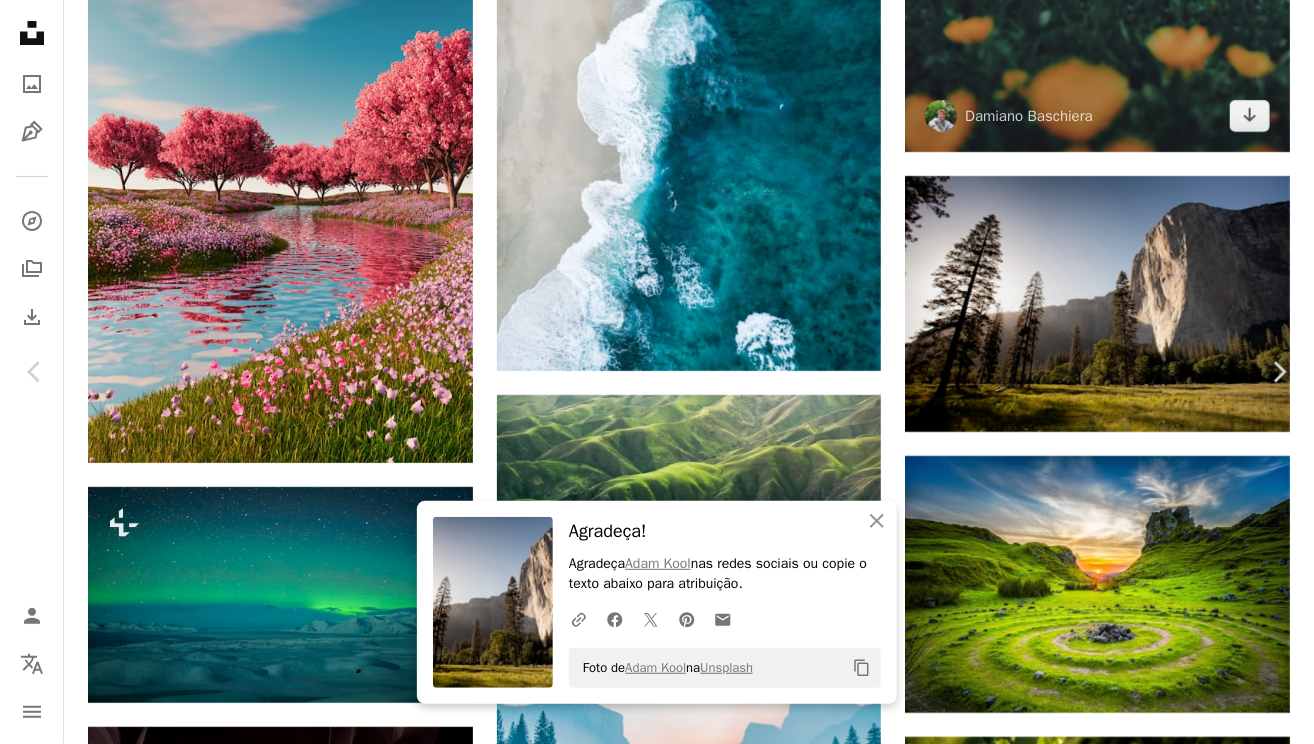 click at bounding box center (1097, -137) 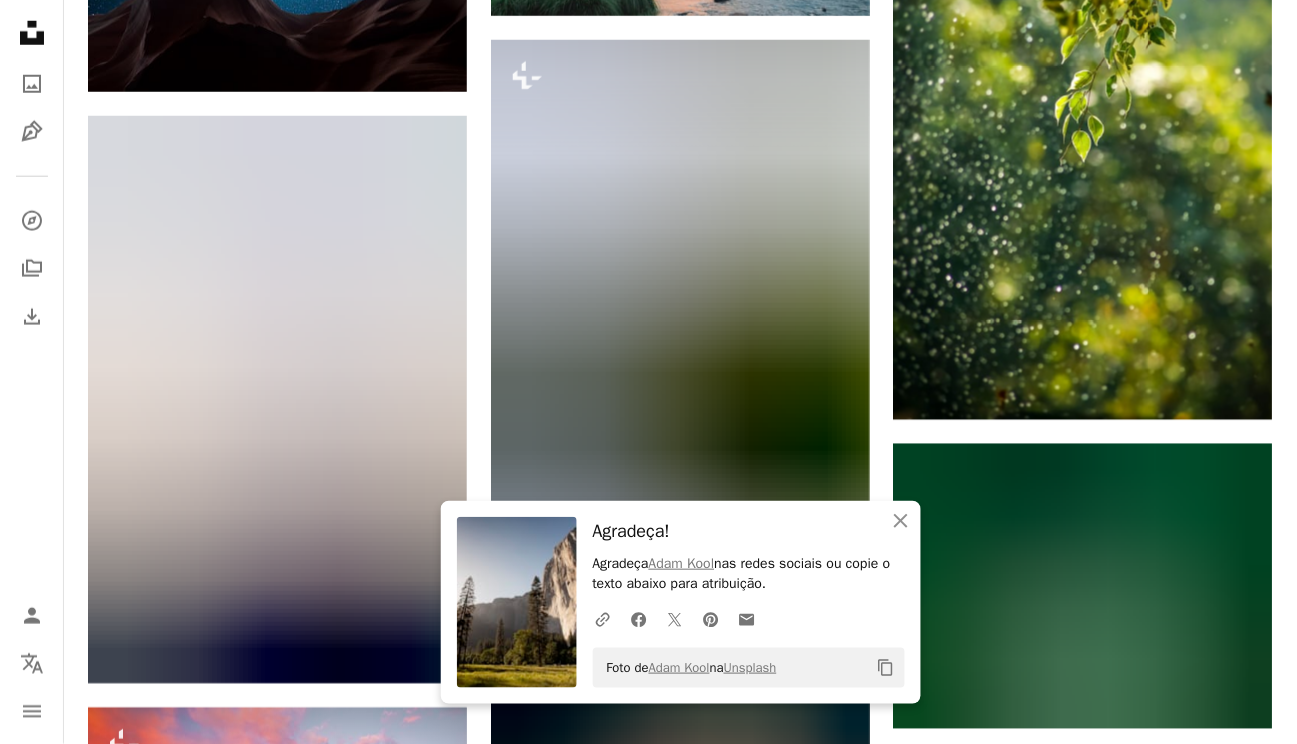 scroll, scrollTop: 3543, scrollLeft: 0, axis: vertical 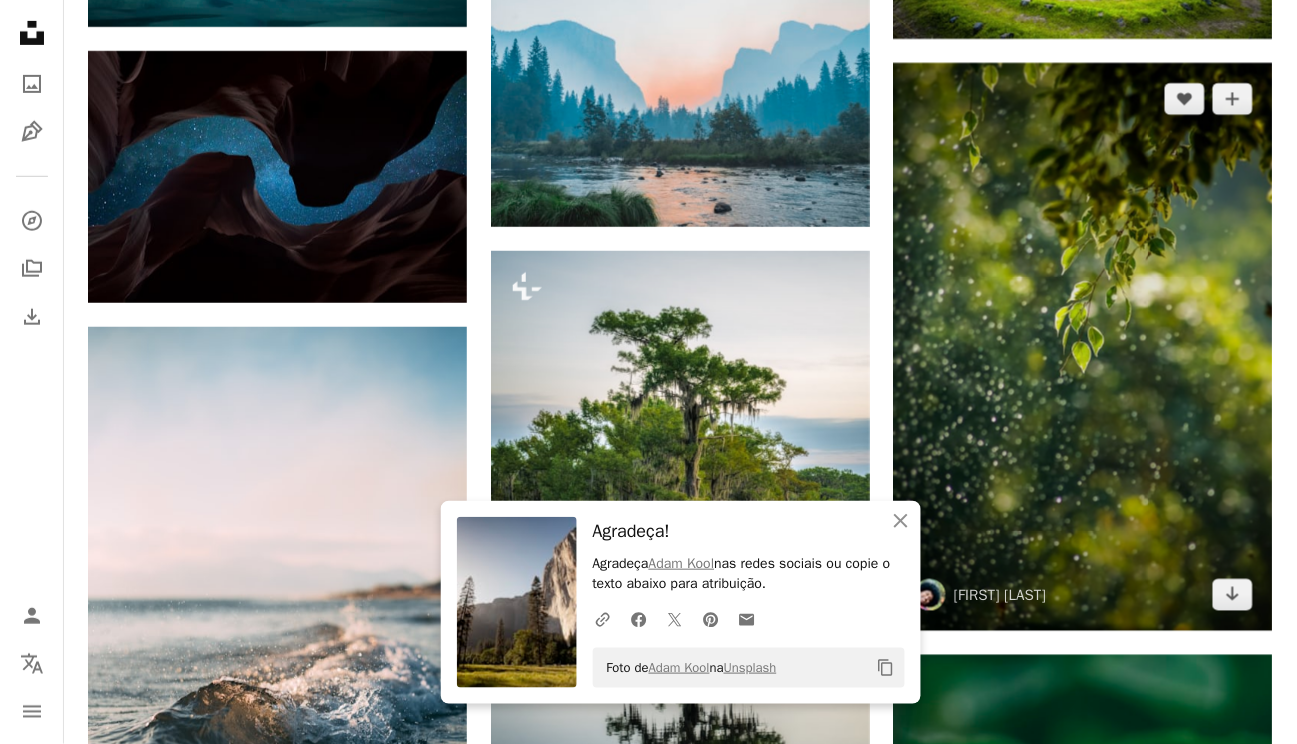 click at bounding box center [1083, 347] 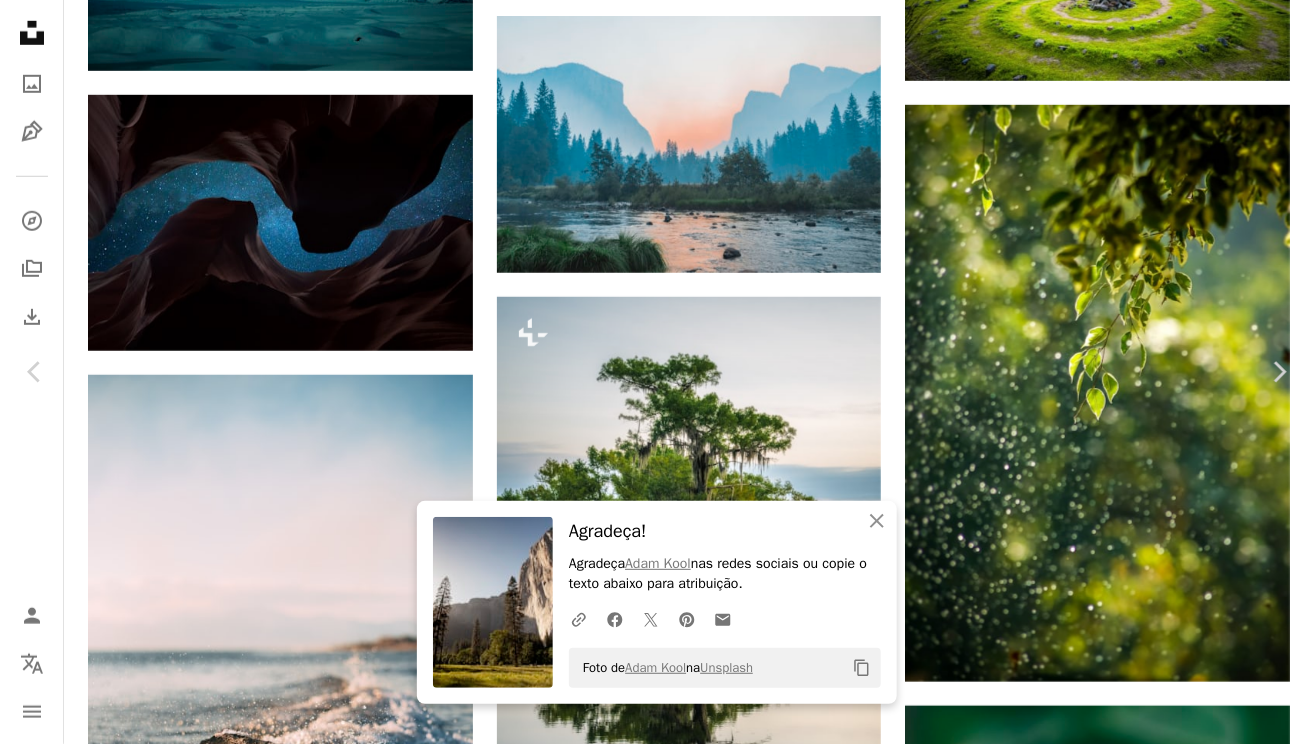 click on "Chevron down" 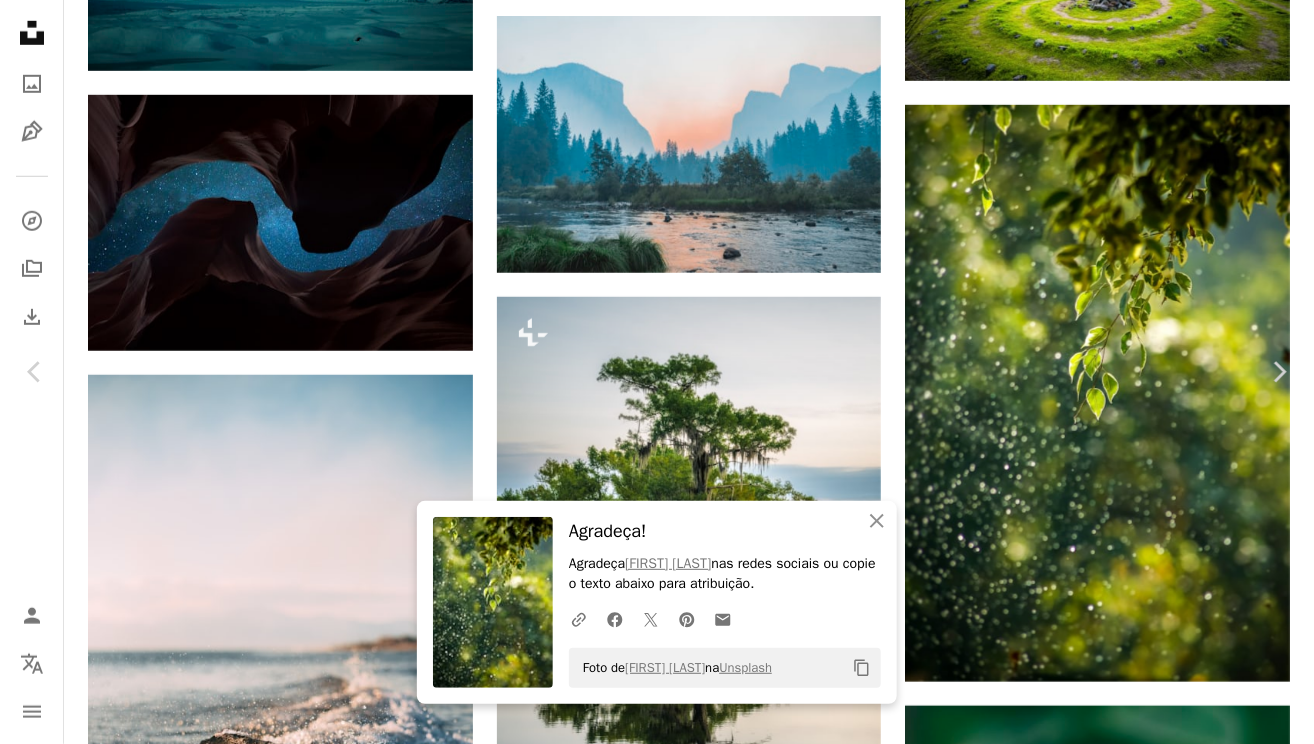 click on "Baixar gratuitamente" at bounding box center (1094, 4460) 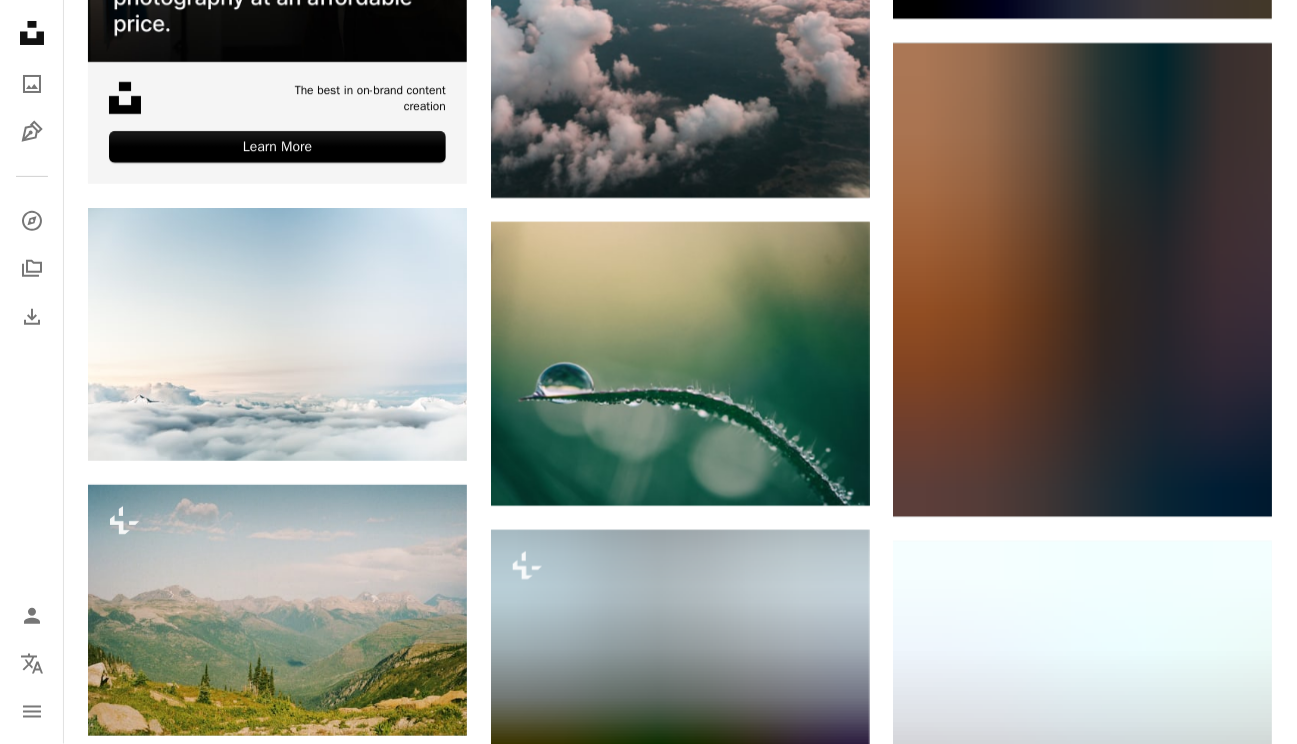 scroll, scrollTop: 5070, scrollLeft: 0, axis: vertical 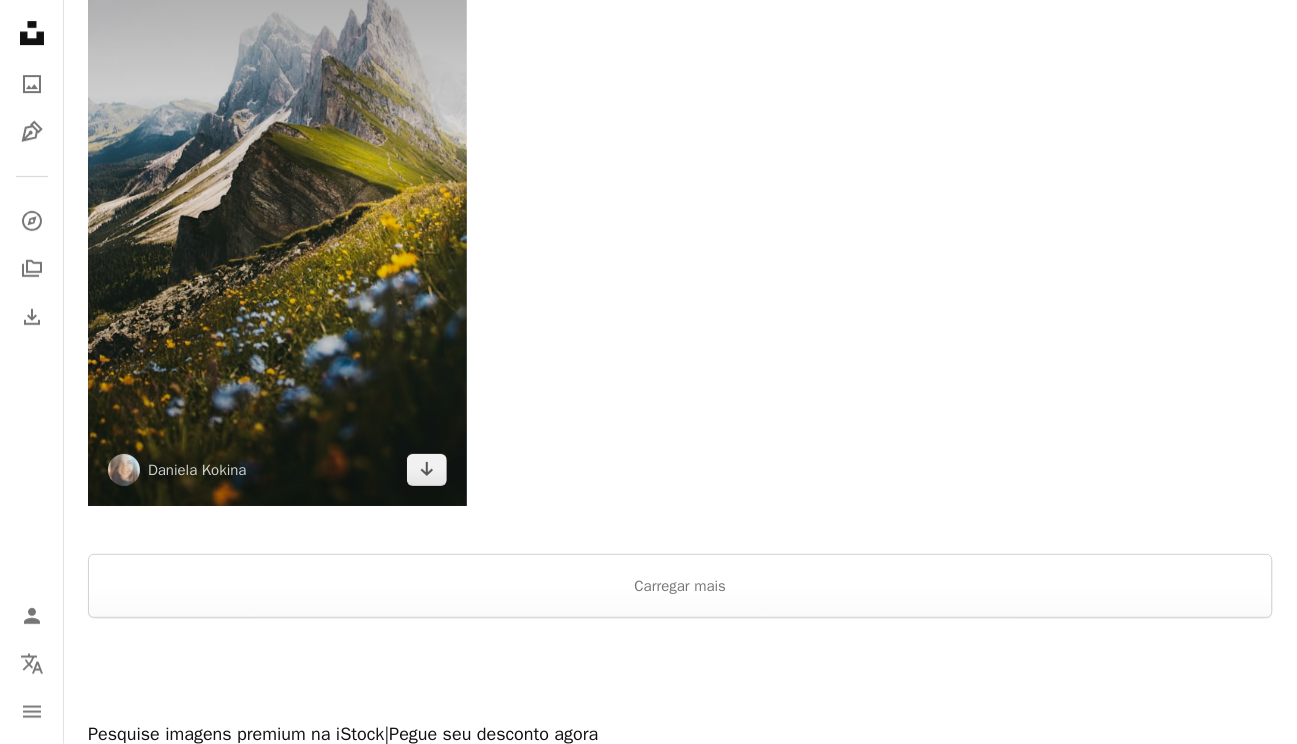click at bounding box center (277, 221) 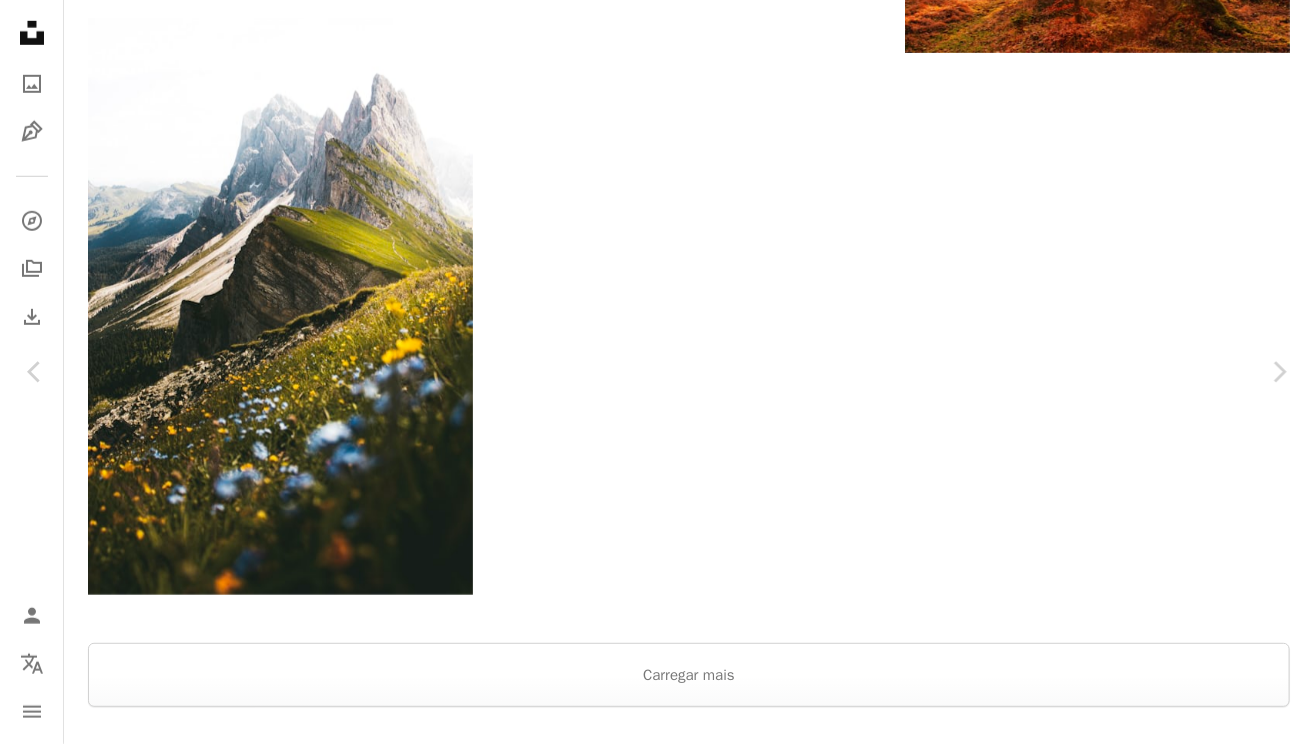 click on "Chevron down" 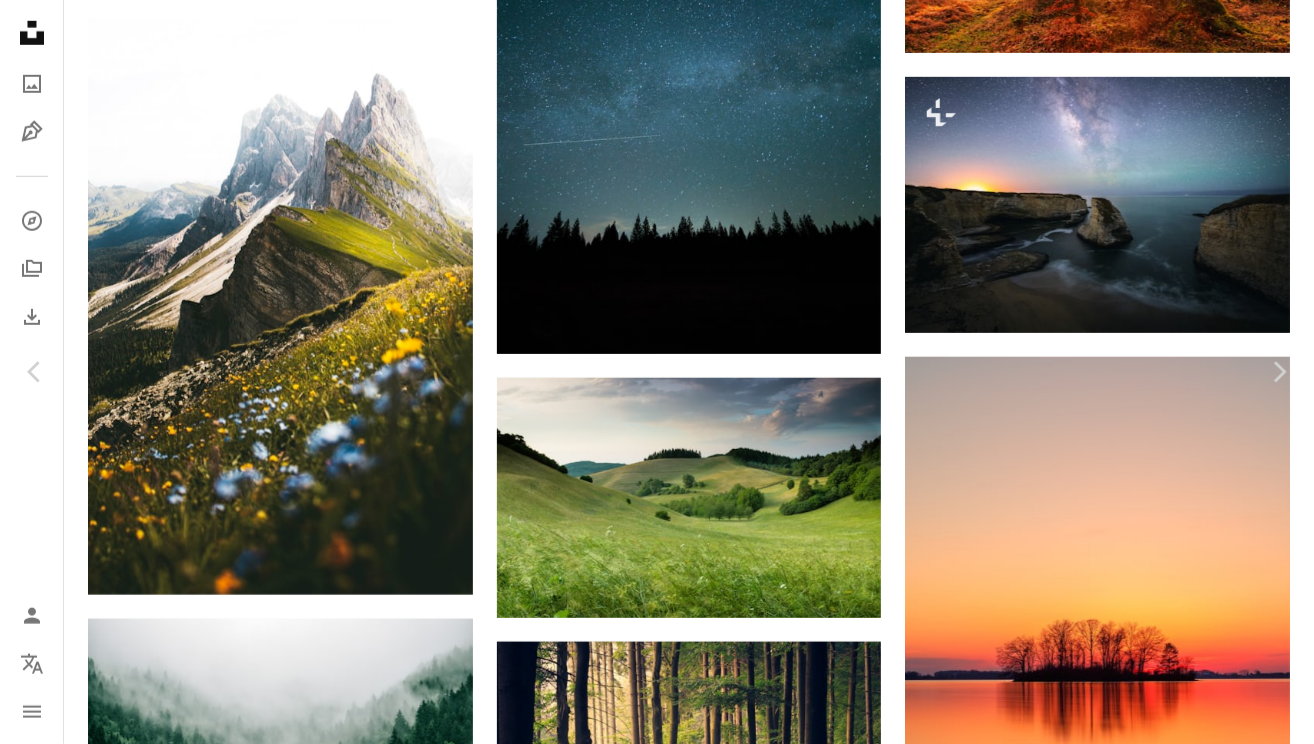 click on "Baixar gratuitamente" at bounding box center [1094, 4362] 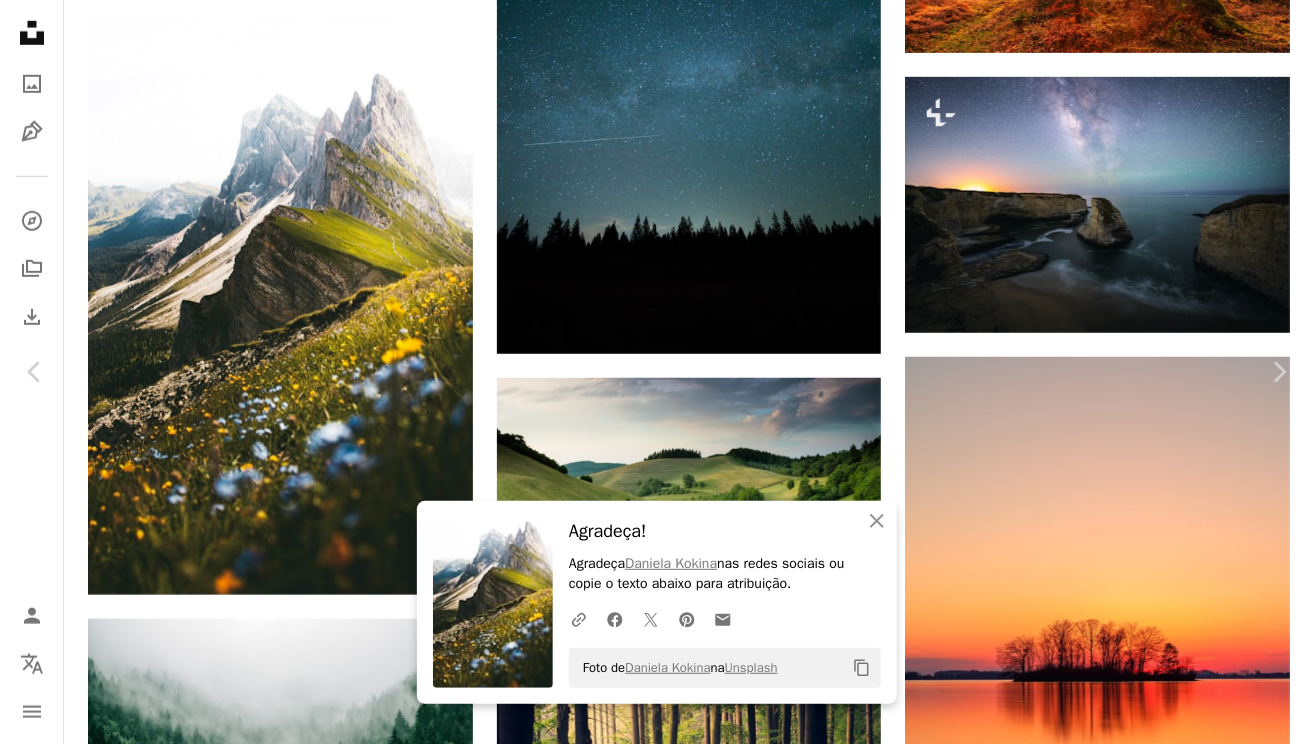 click at bounding box center [110, 4362] 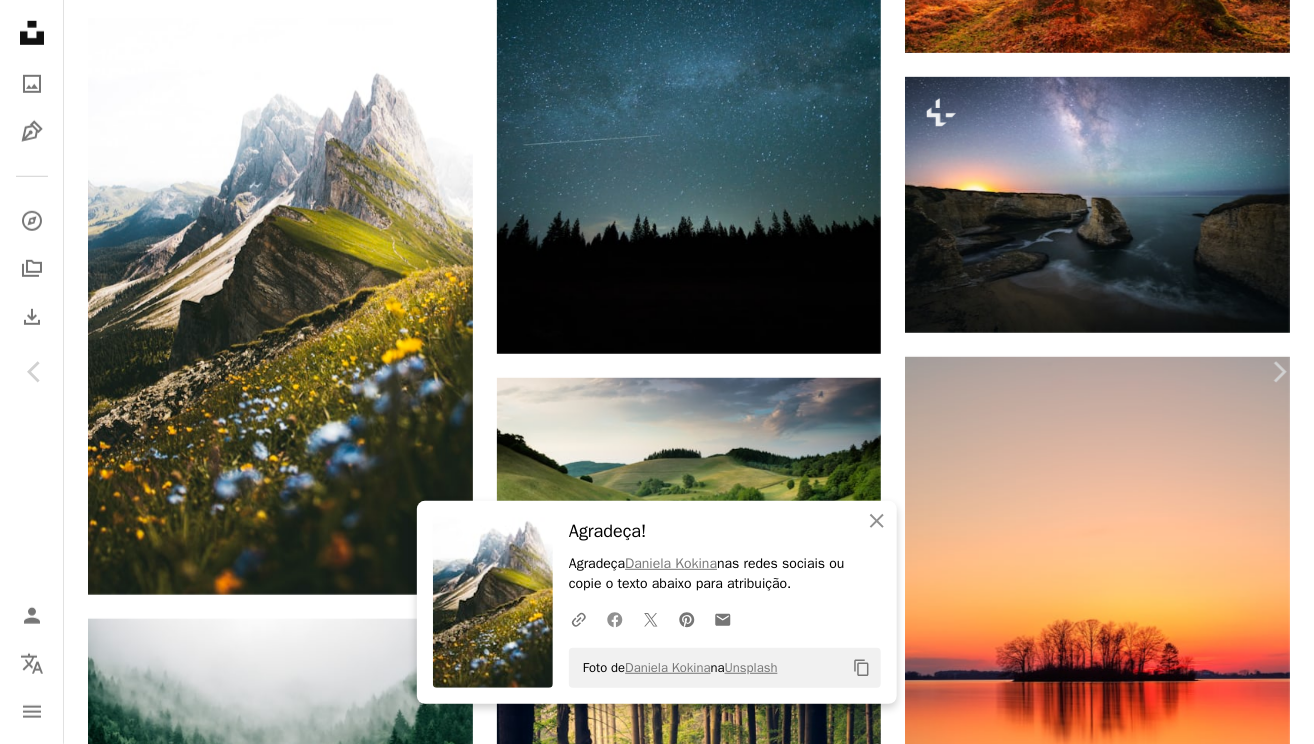 click 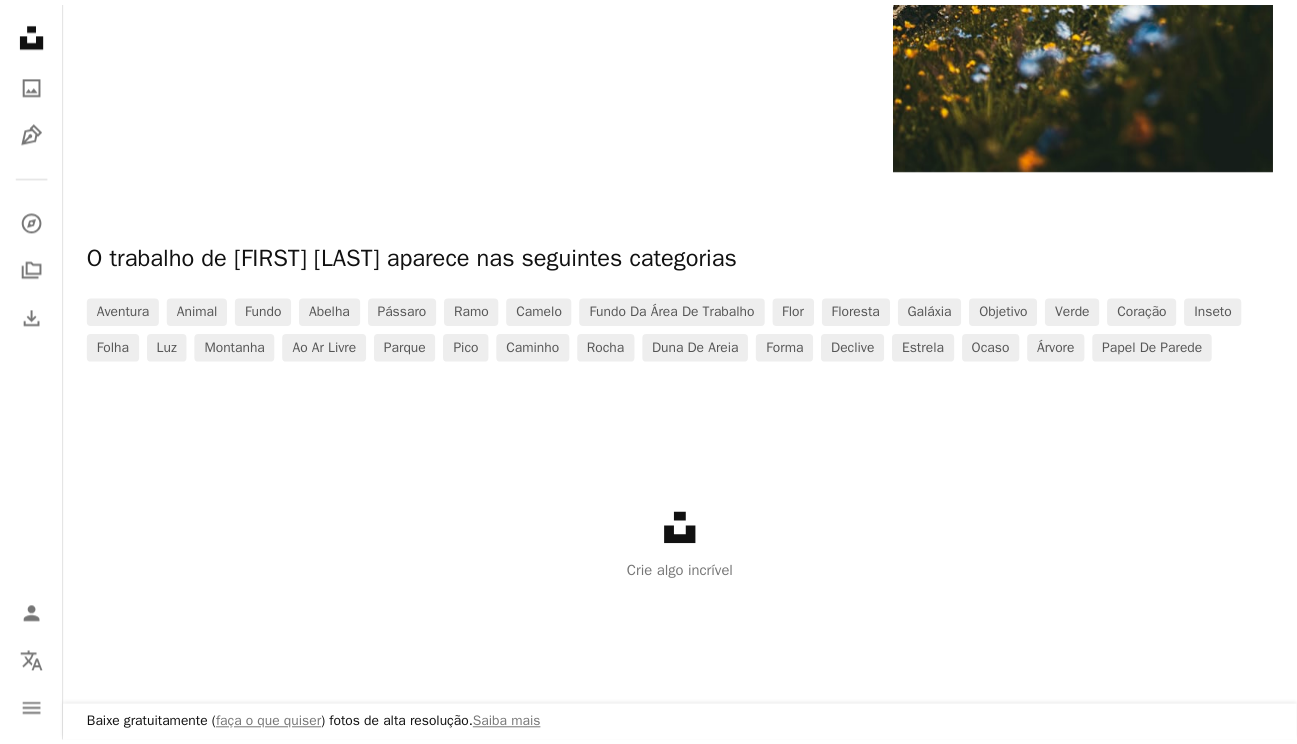 scroll, scrollTop: 0, scrollLeft: 0, axis: both 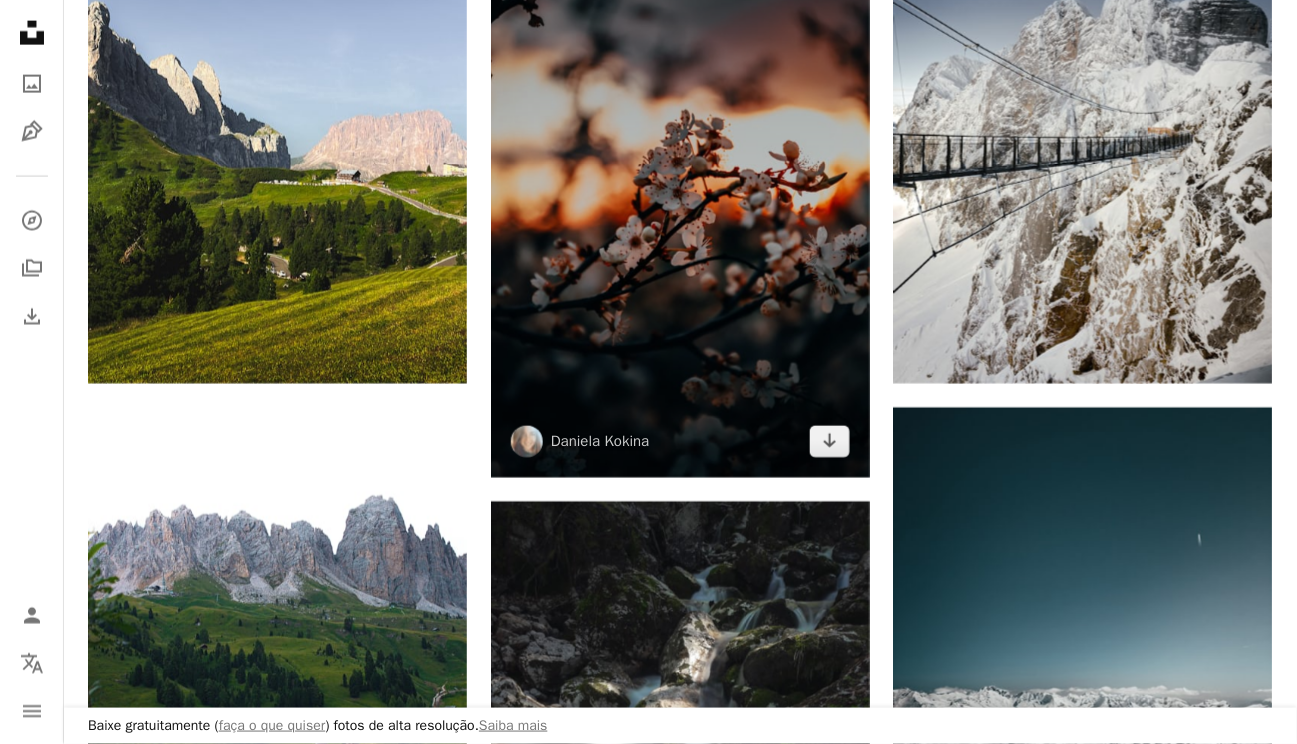 click at bounding box center (680, 194) 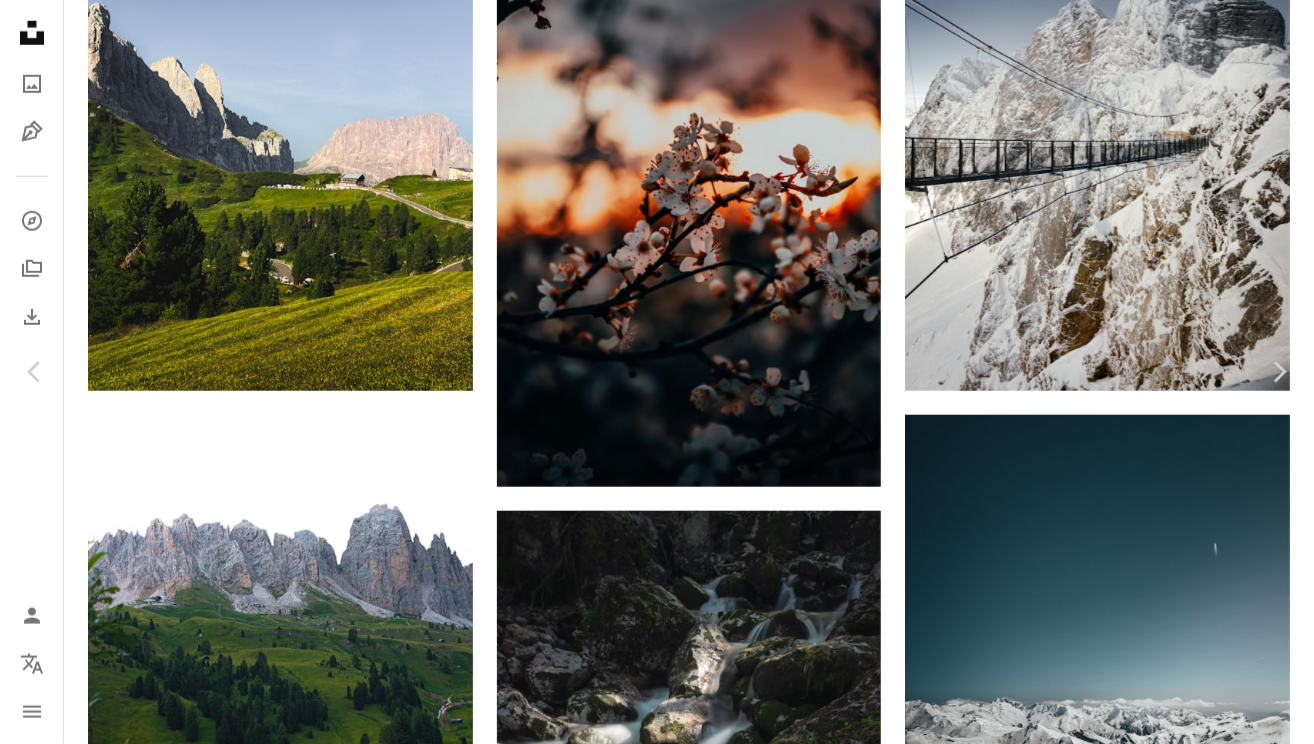 click on "Chevron down" 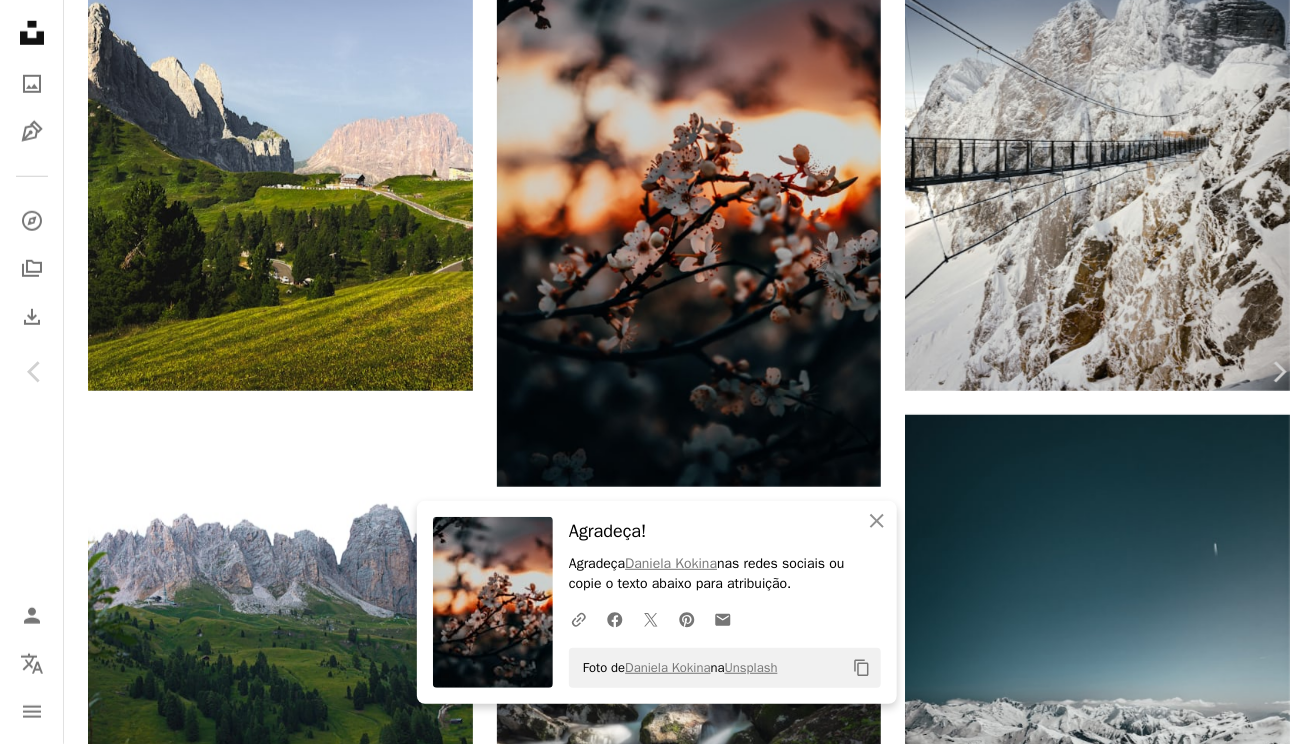 click on "Baixar gratuitamente" at bounding box center (1094, 3603) 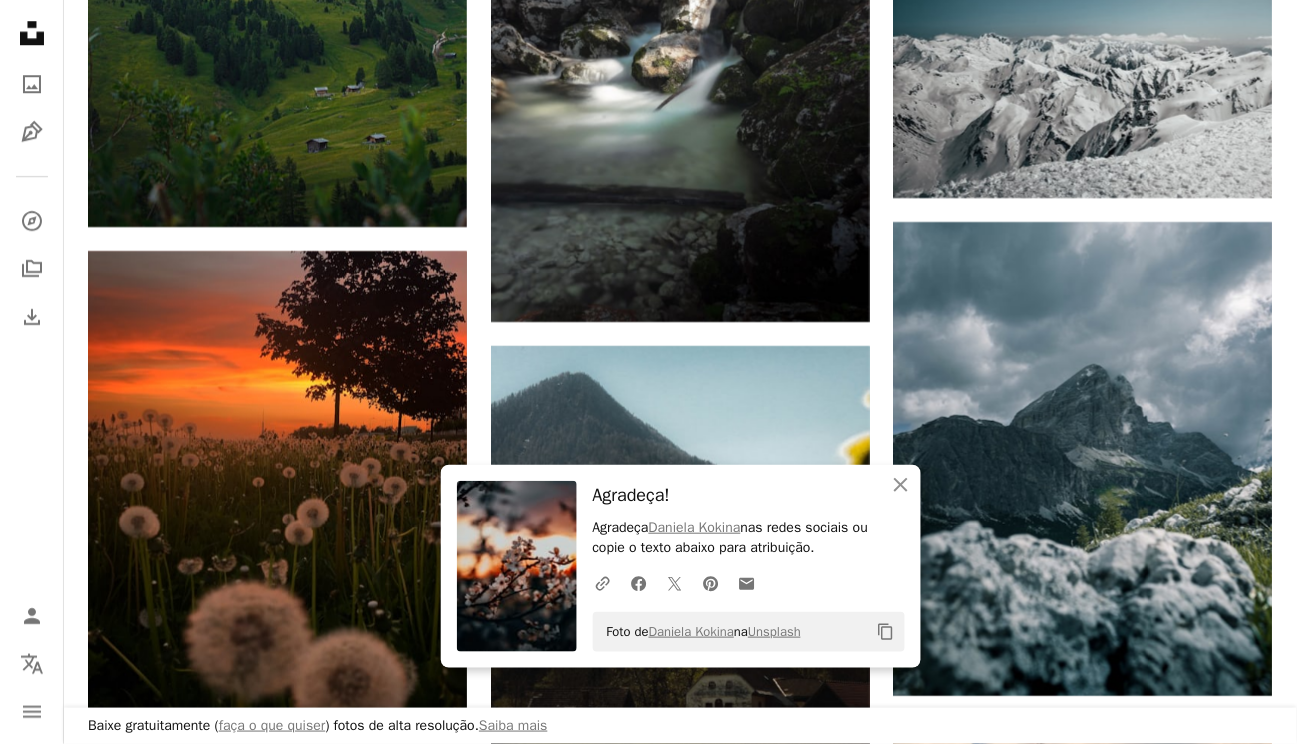 scroll, scrollTop: 1313, scrollLeft: 0, axis: vertical 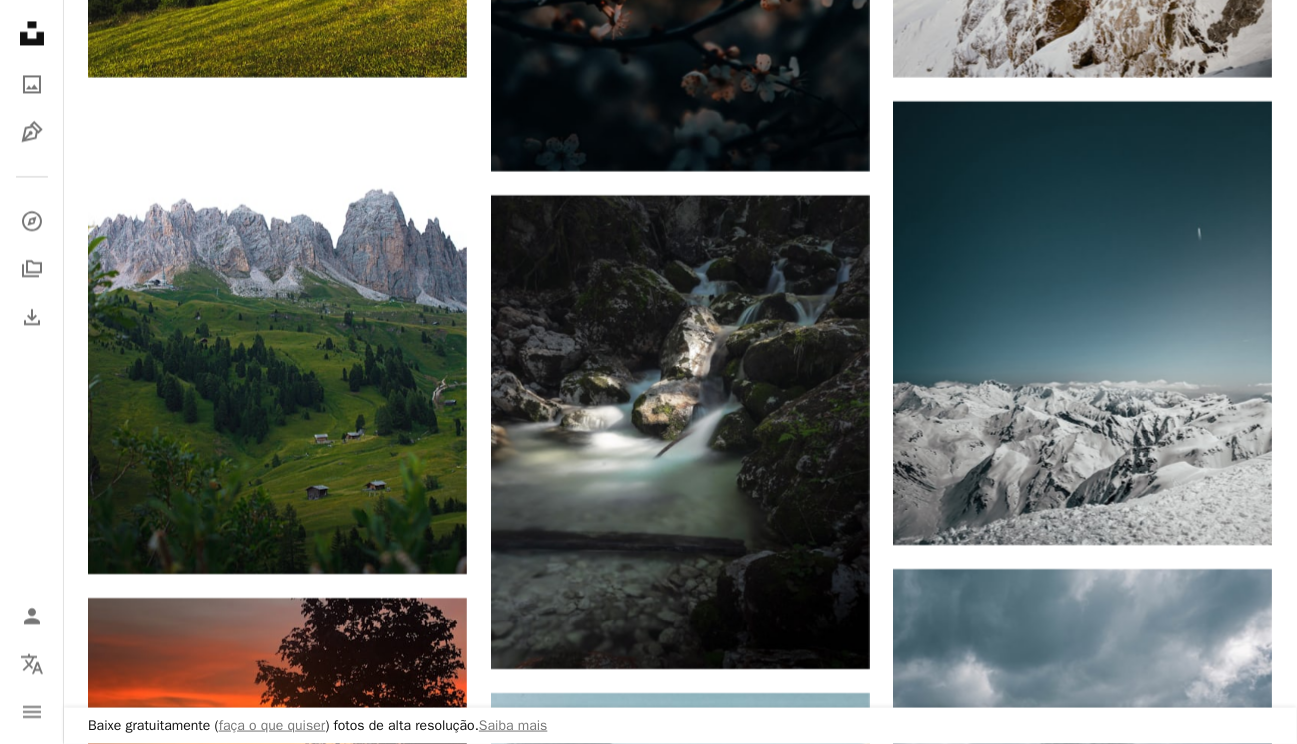 click on "Baixe gratuitamente ( faça o que quiser ) fotos de alta resolução. Saiba mais Unsplash logo Página inicial da Unsplash A photo Pen Tool A compass A stack of folders Download Person Localization icon navigation menu A magnifying glass Visual search Assine a Unsplash+ Entrar Enviar uma imagem [FIRST] [LAST] An envelope More Actions ▪️simple girl from Latvia
↟ mountain, skiing, nature and photography lover A URL sharing icon (chains) Conecte-se com [FIRST] [LAST] Interesses animal fundo flor montanha papel de parede A photo Fotos 16 A heart Curtidas 110 A stack of folders Coleções 0 [FIRST] [LAST] An envelope More Actions A heart A plus sign [FIRST] [LAST] Arrow pointing down A heart A plus sign [FIRST] [LAST] Arrow pointing down A heart A plus sign [FIRST] [LAST] Arrow pointing down A heart A plus sign [FIRST] [LAST] Arrow pointing down A heart A plus sign [FIRST] [LAST] Arrow pointing down A heart A plus sign [FIRST] [LAST] A heart fundo" at bounding box center [648, 1136] 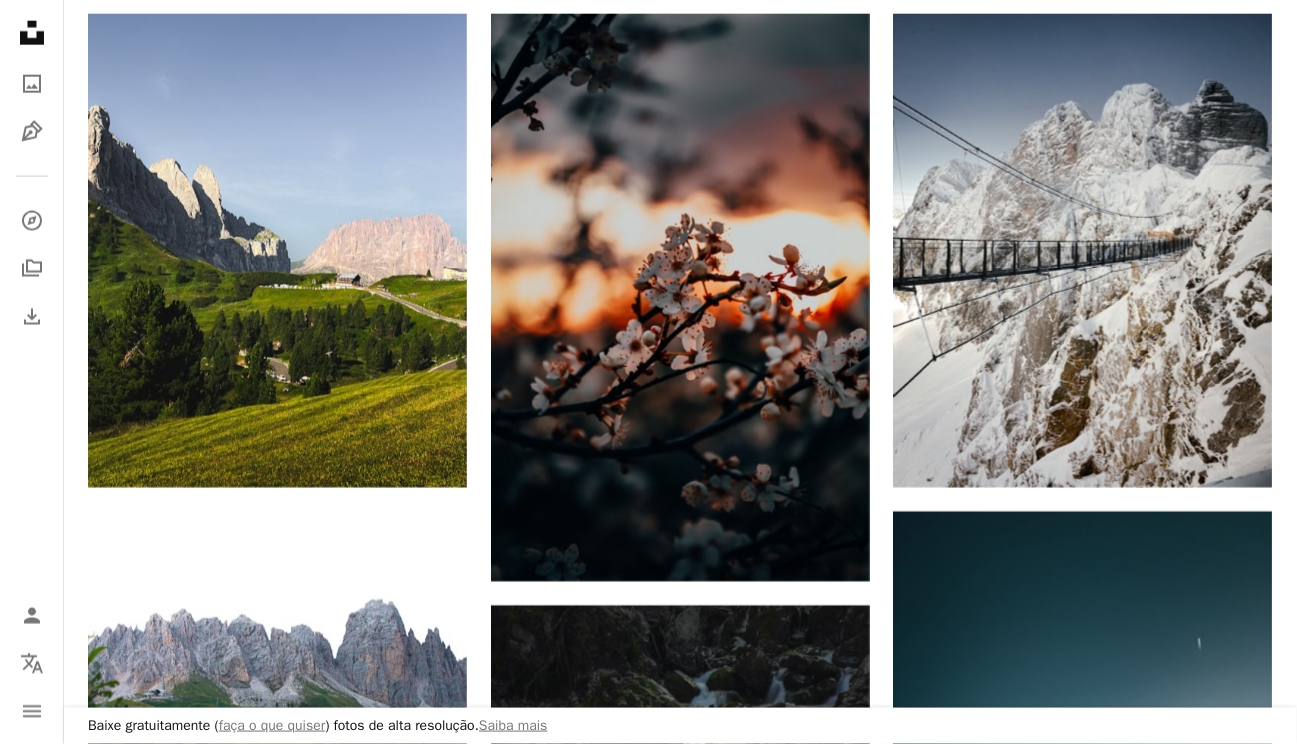 scroll, scrollTop: 470, scrollLeft: 0, axis: vertical 